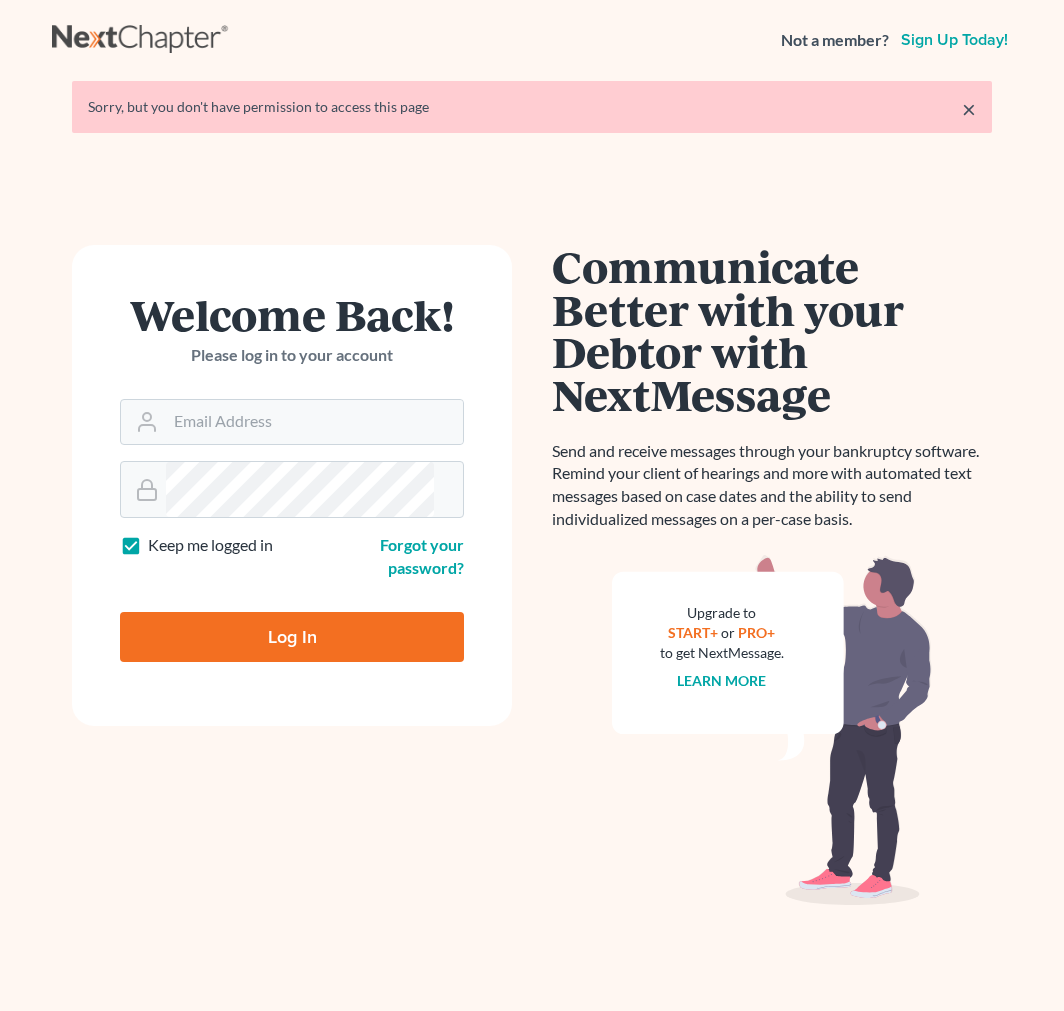 scroll, scrollTop: 0, scrollLeft: 0, axis: both 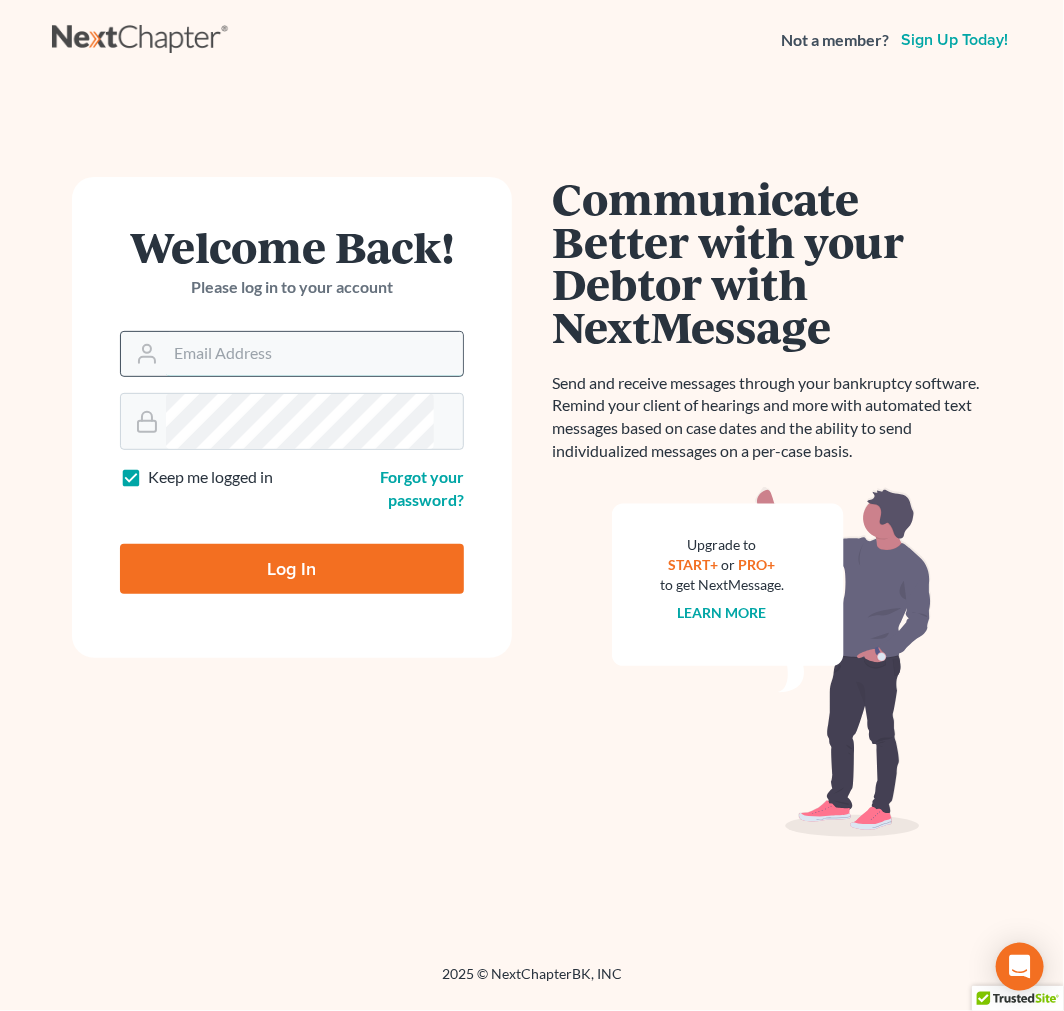 click on "Email Address" at bounding box center [314, 354] 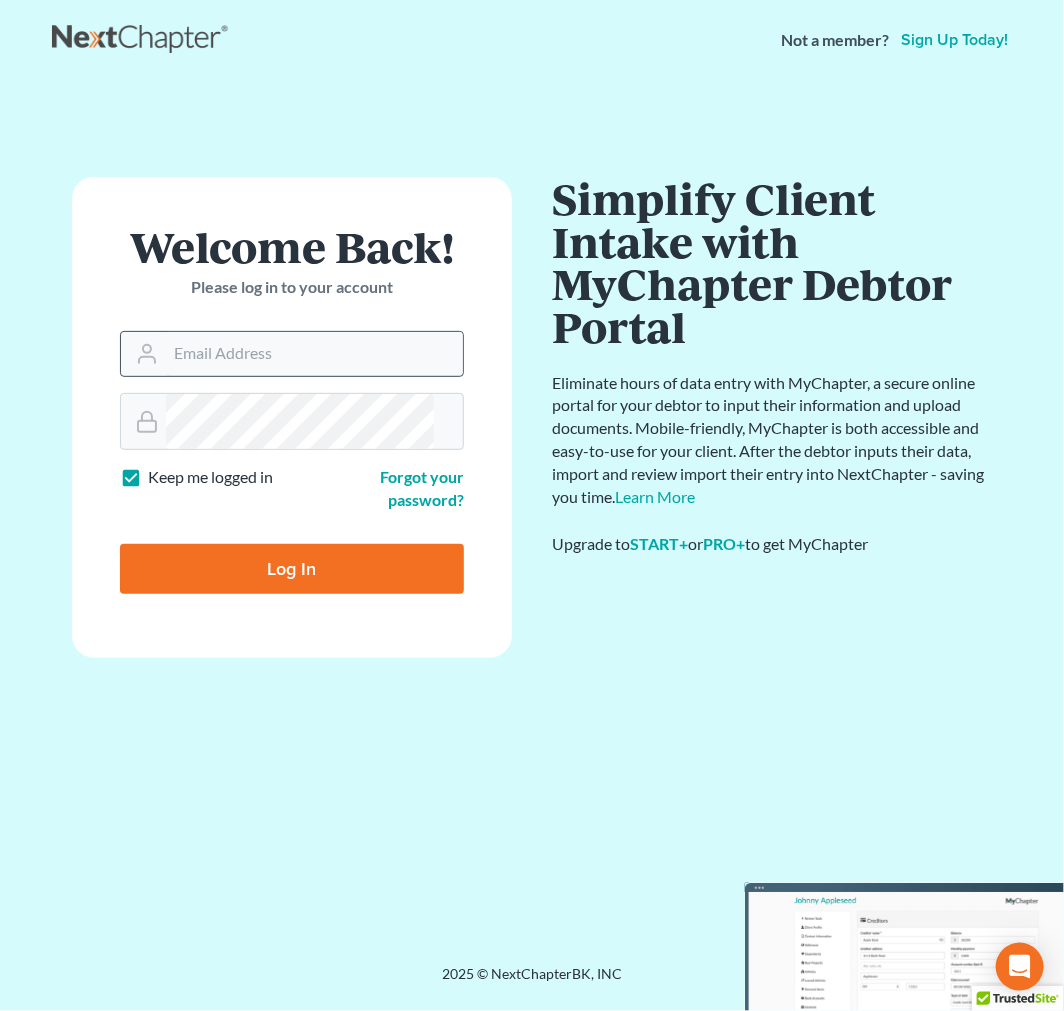 type on "[EMAIL]" 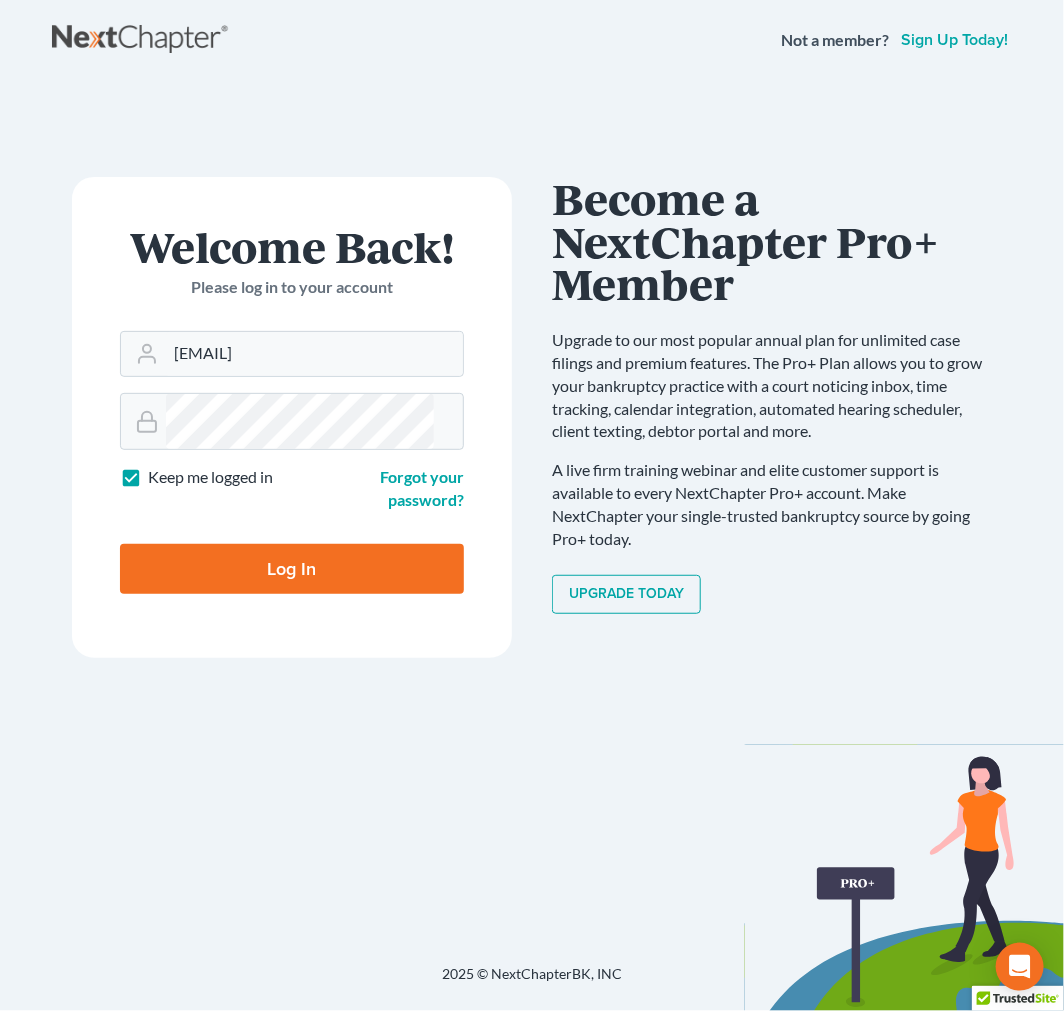 click on "Log In" at bounding box center (292, 569) 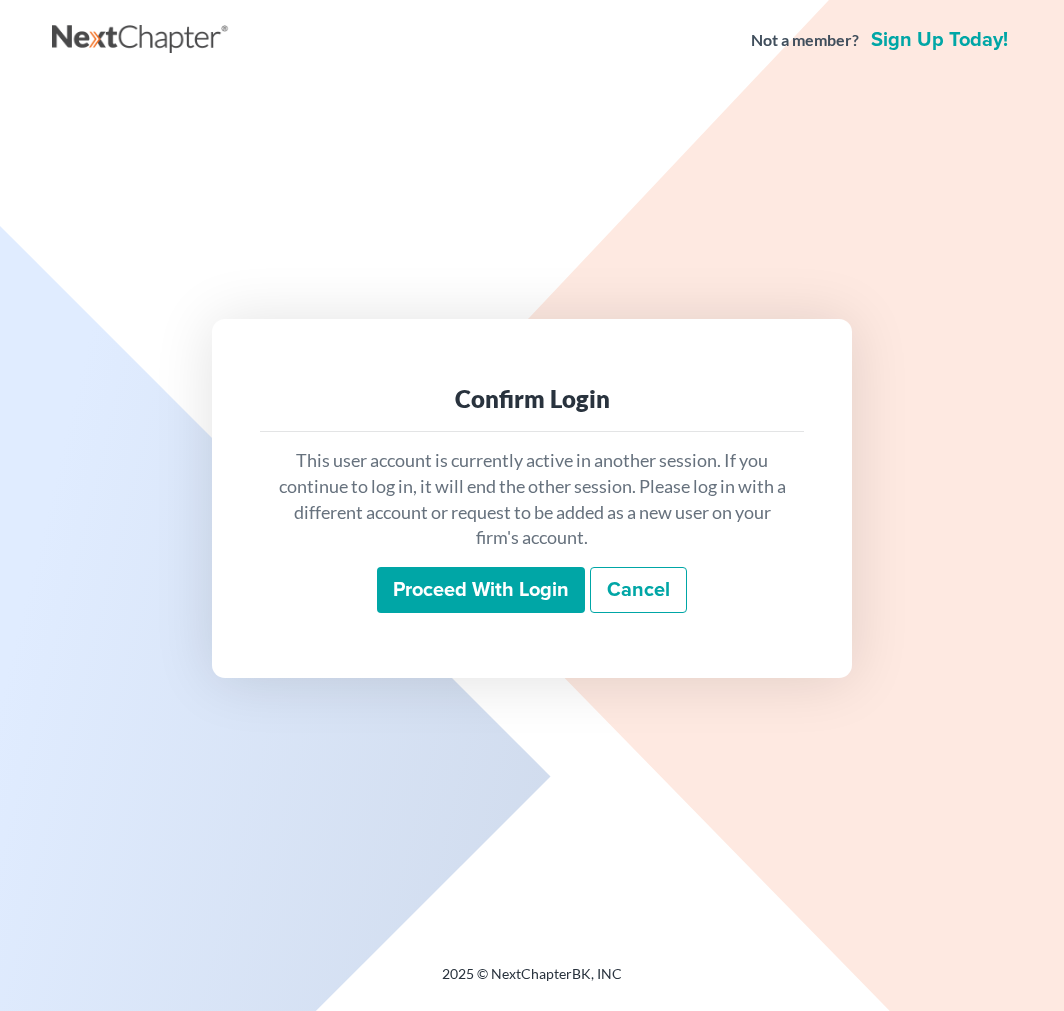 scroll, scrollTop: 0, scrollLeft: 0, axis: both 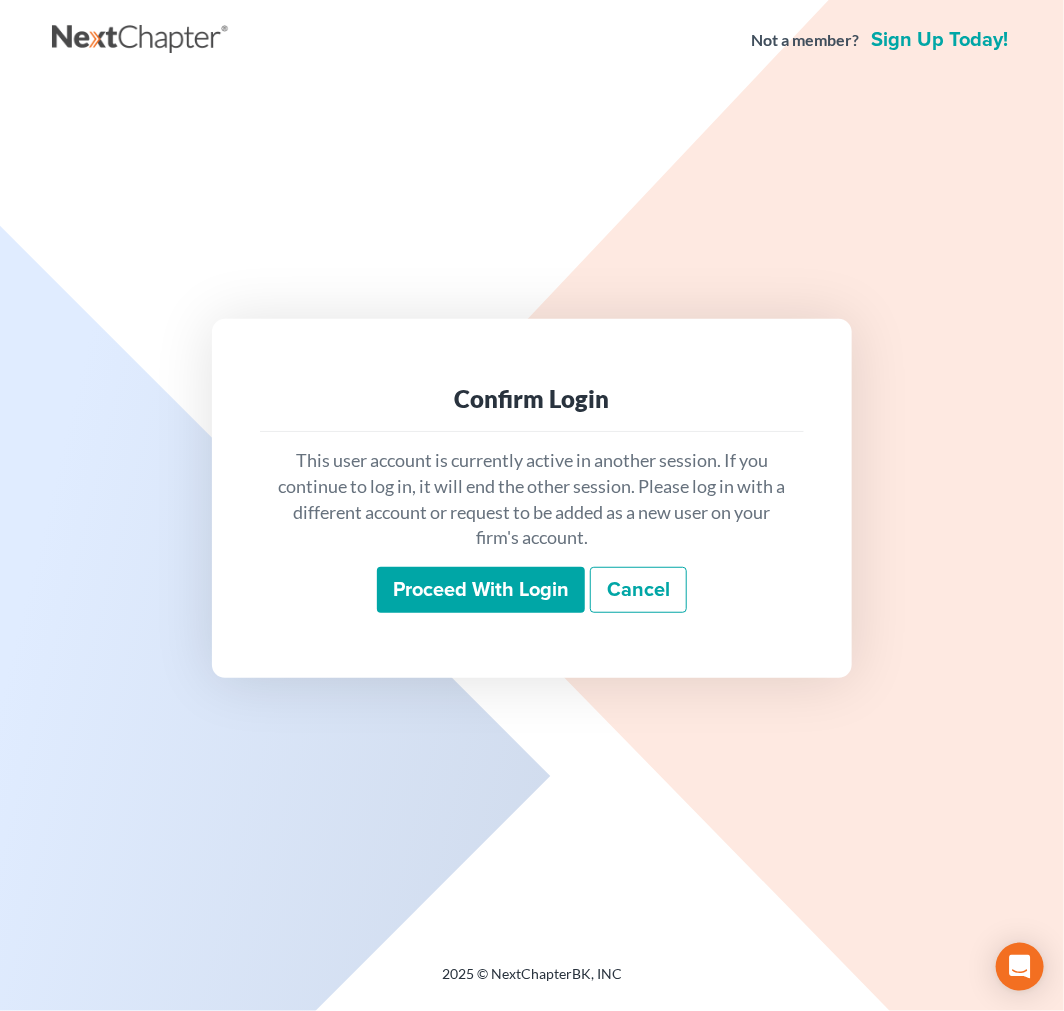 click on "Proceed with login" at bounding box center (481, 590) 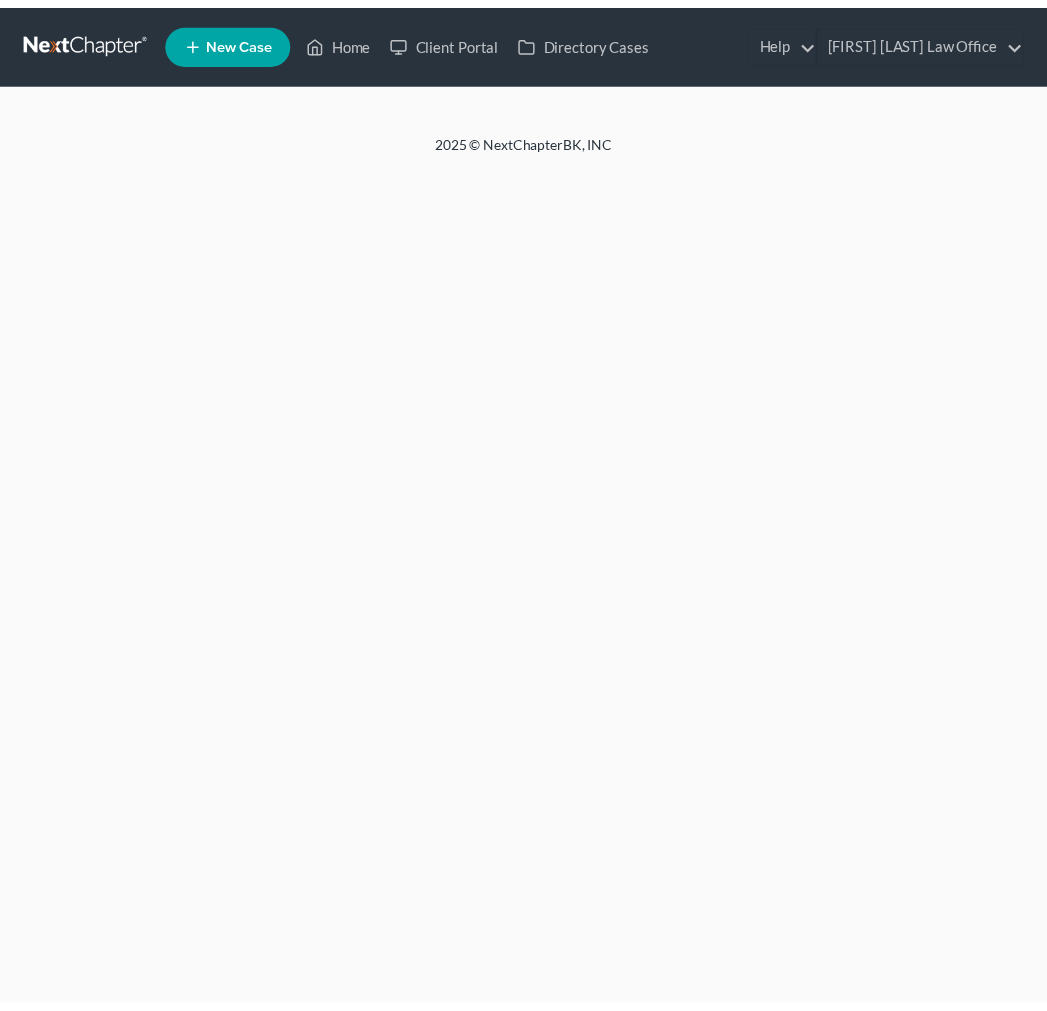scroll, scrollTop: 0, scrollLeft: 0, axis: both 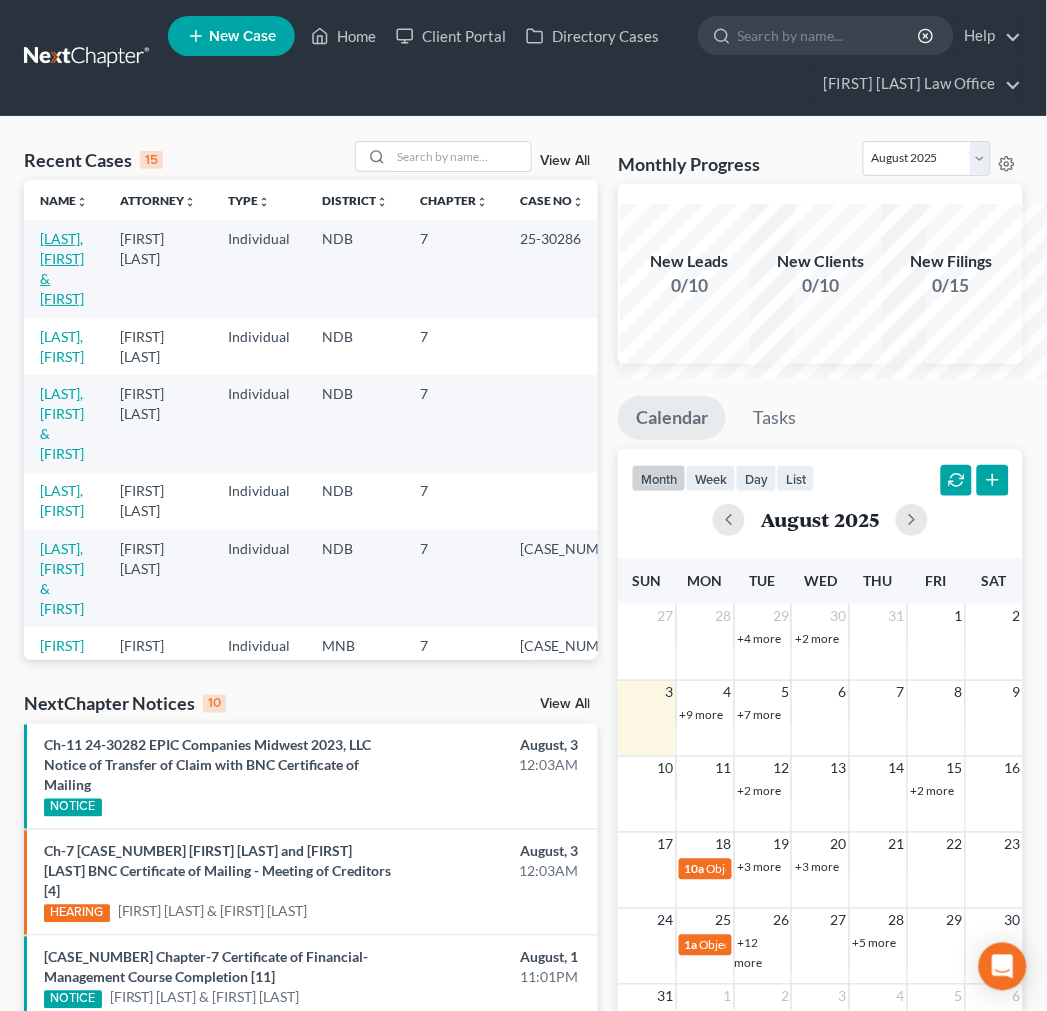 click on "[LAST], [FIRST] & [FIRST]" at bounding box center [62, 268] 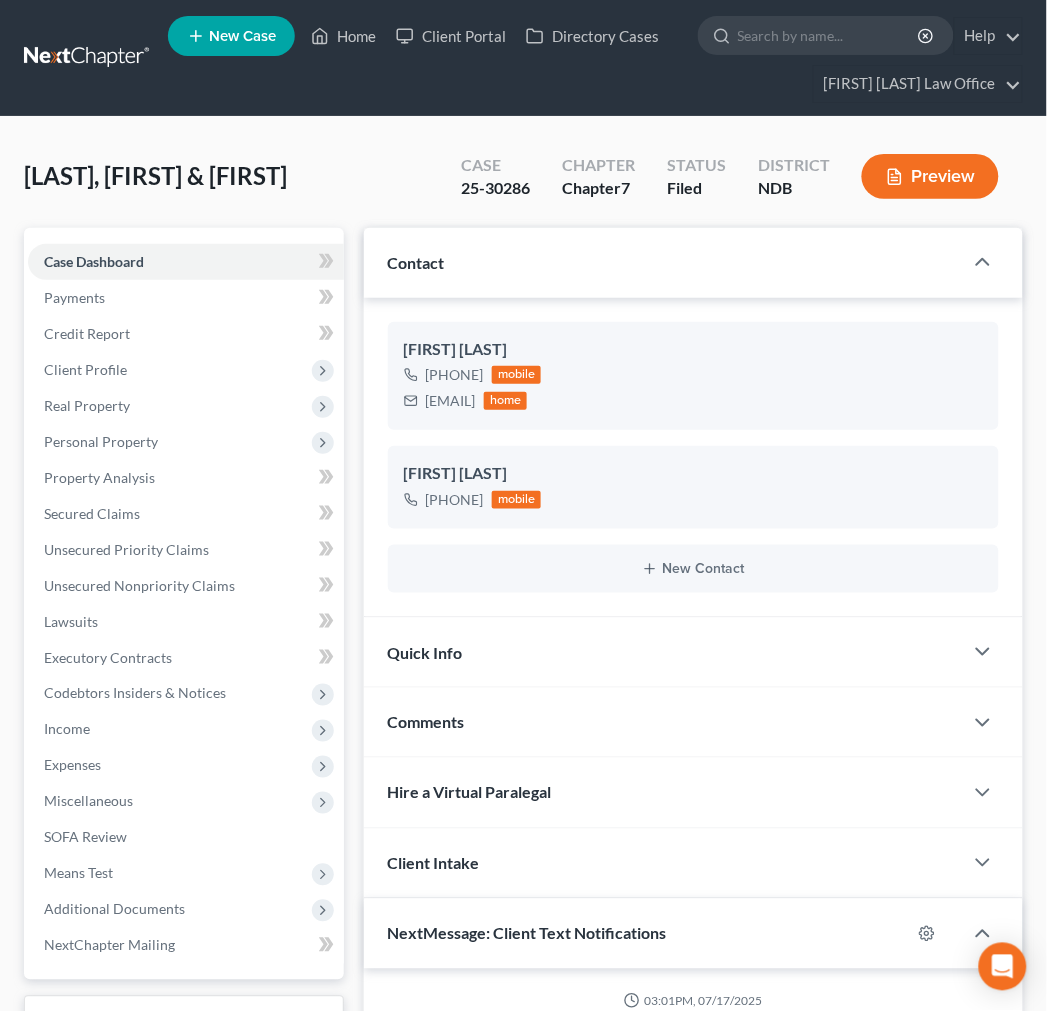 scroll, scrollTop: 3600, scrollLeft: 0, axis: vertical 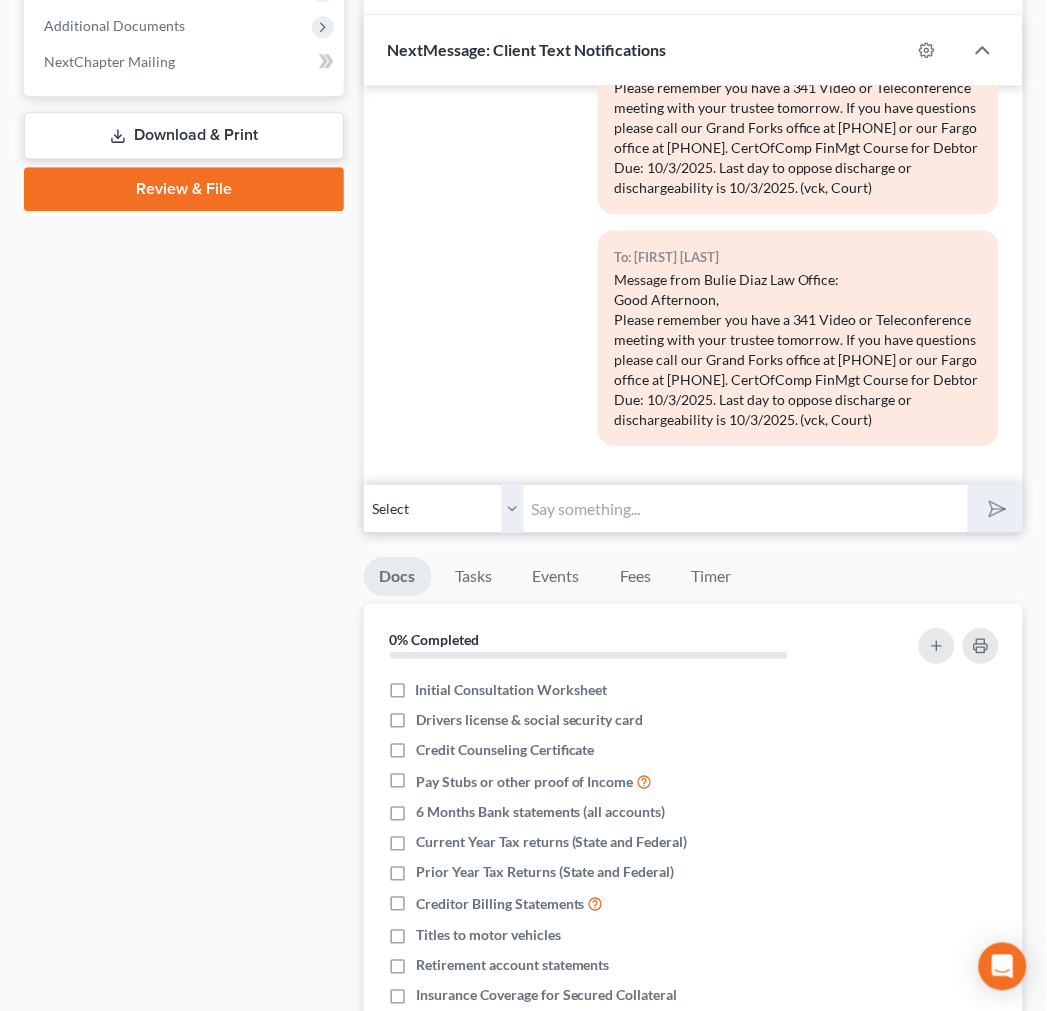 click at bounding box center [746, 508] 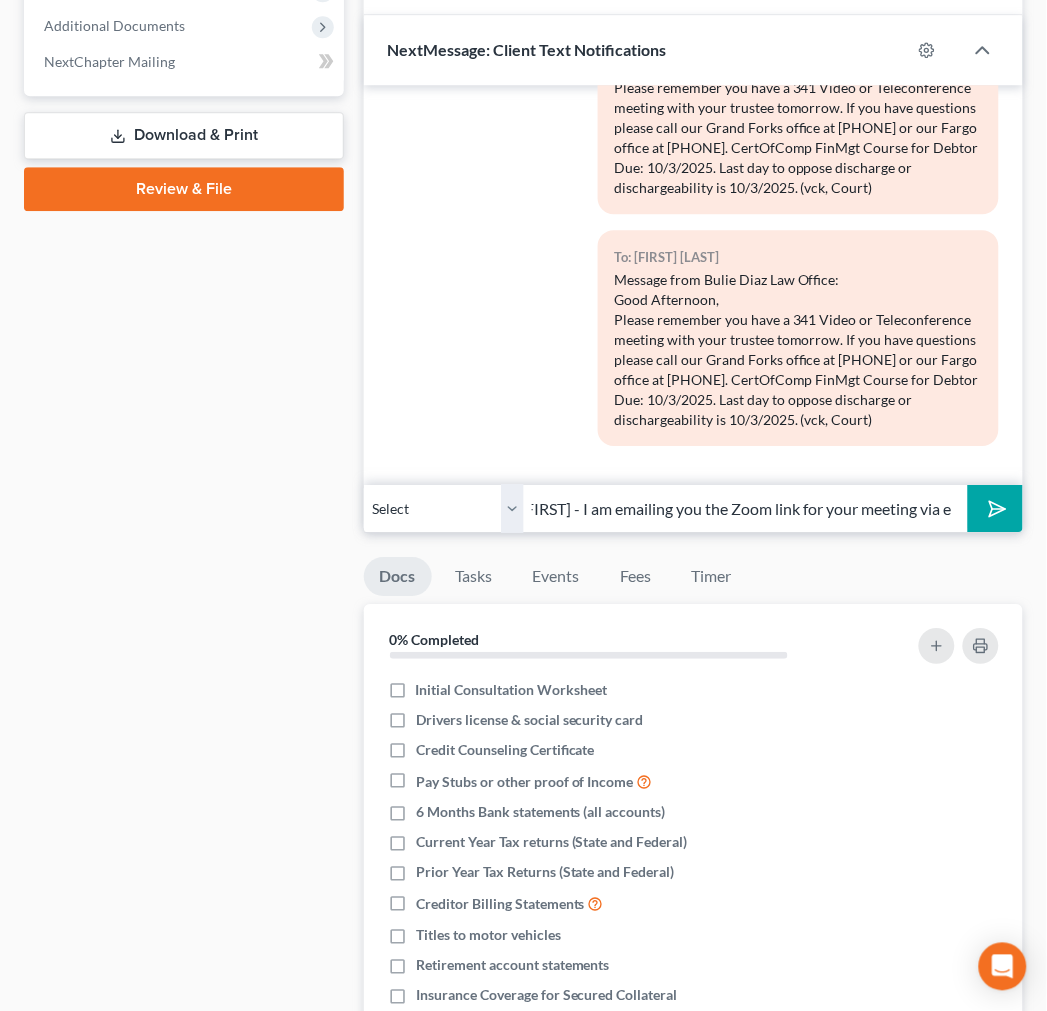 scroll, scrollTop: 0, scrollLeft: 264, axis: horizontal 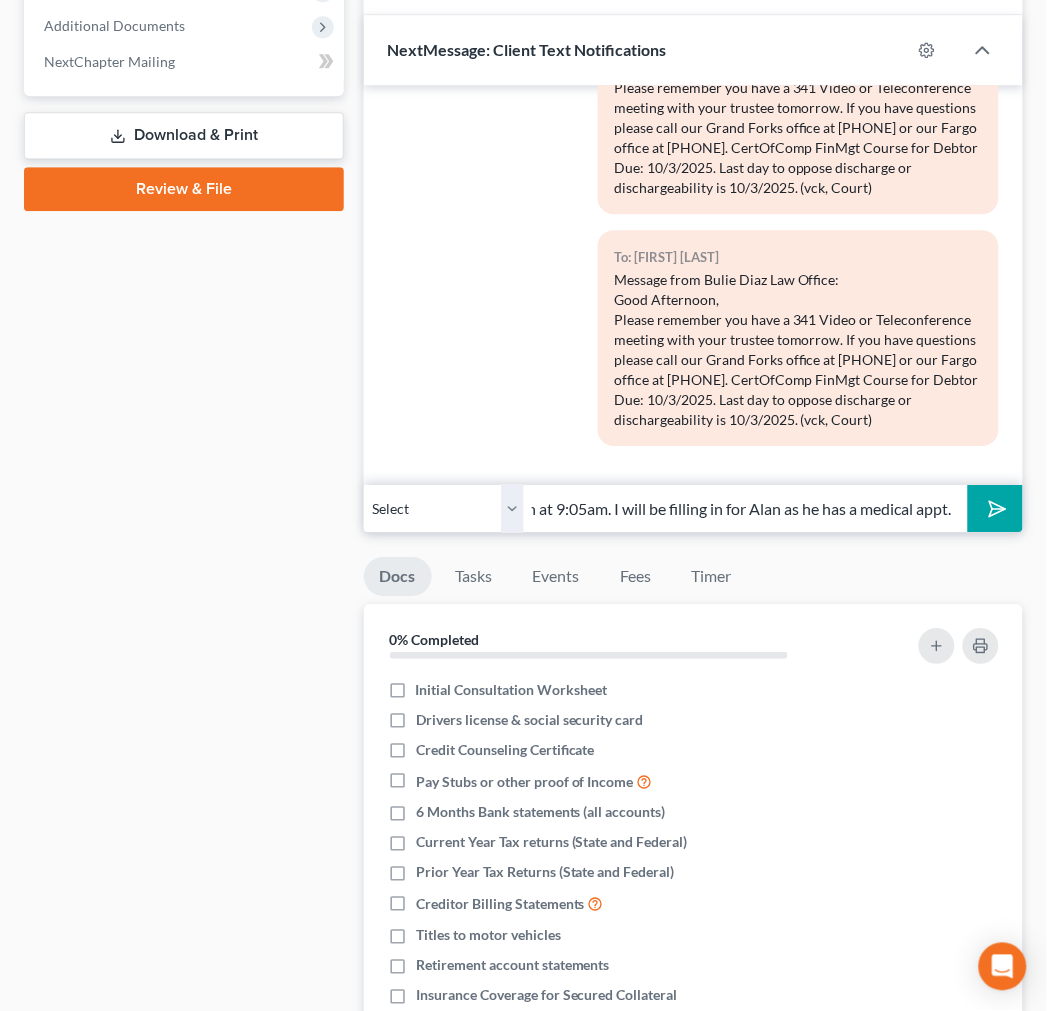 type on "[FIRST] & [FIRST] - I am emailing you the Zoom link for your meeting tomorrow. Please dial in at 9:05am. I will be filling in for Alan as he has a medical appt." 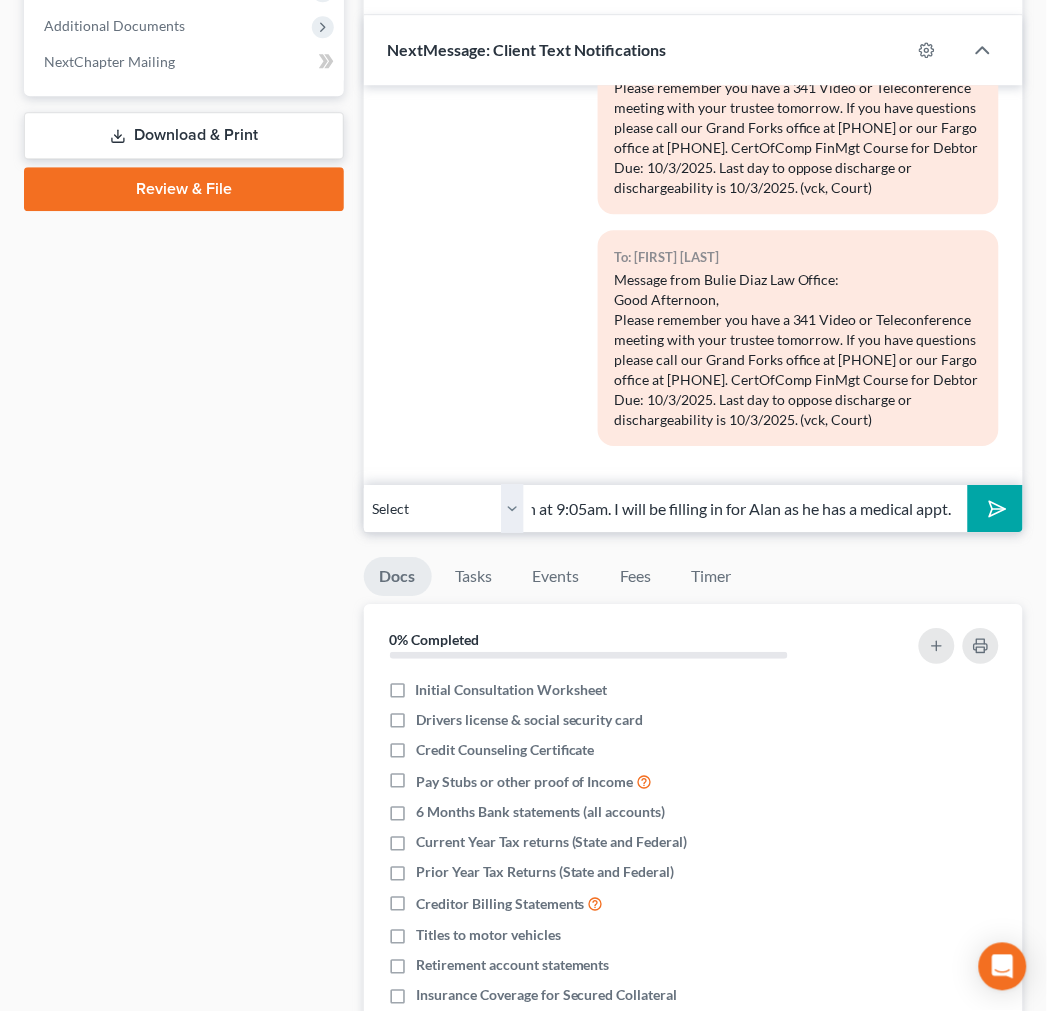 scroll, scrollTop: 0, scrollLeft: 0, axis: both 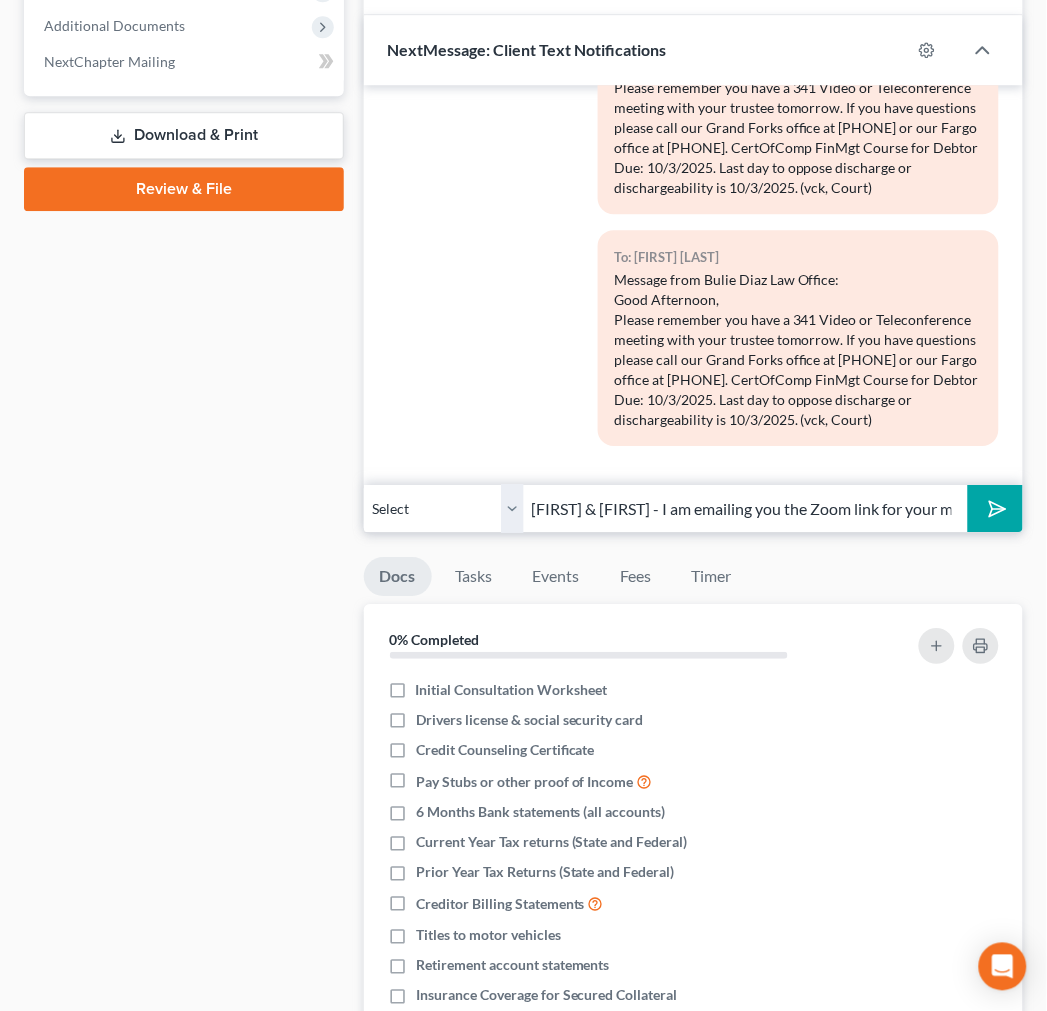 click at bounding box center (994, 509) 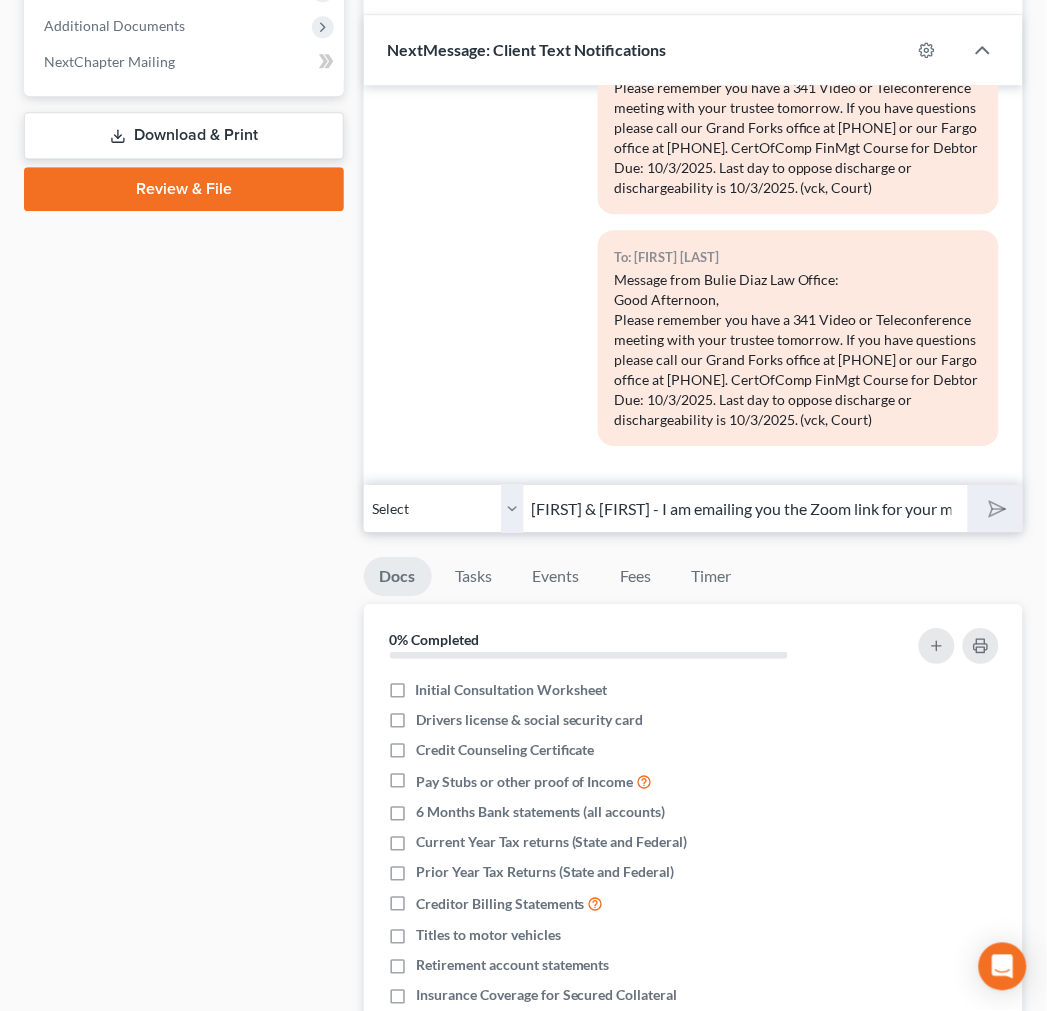 type 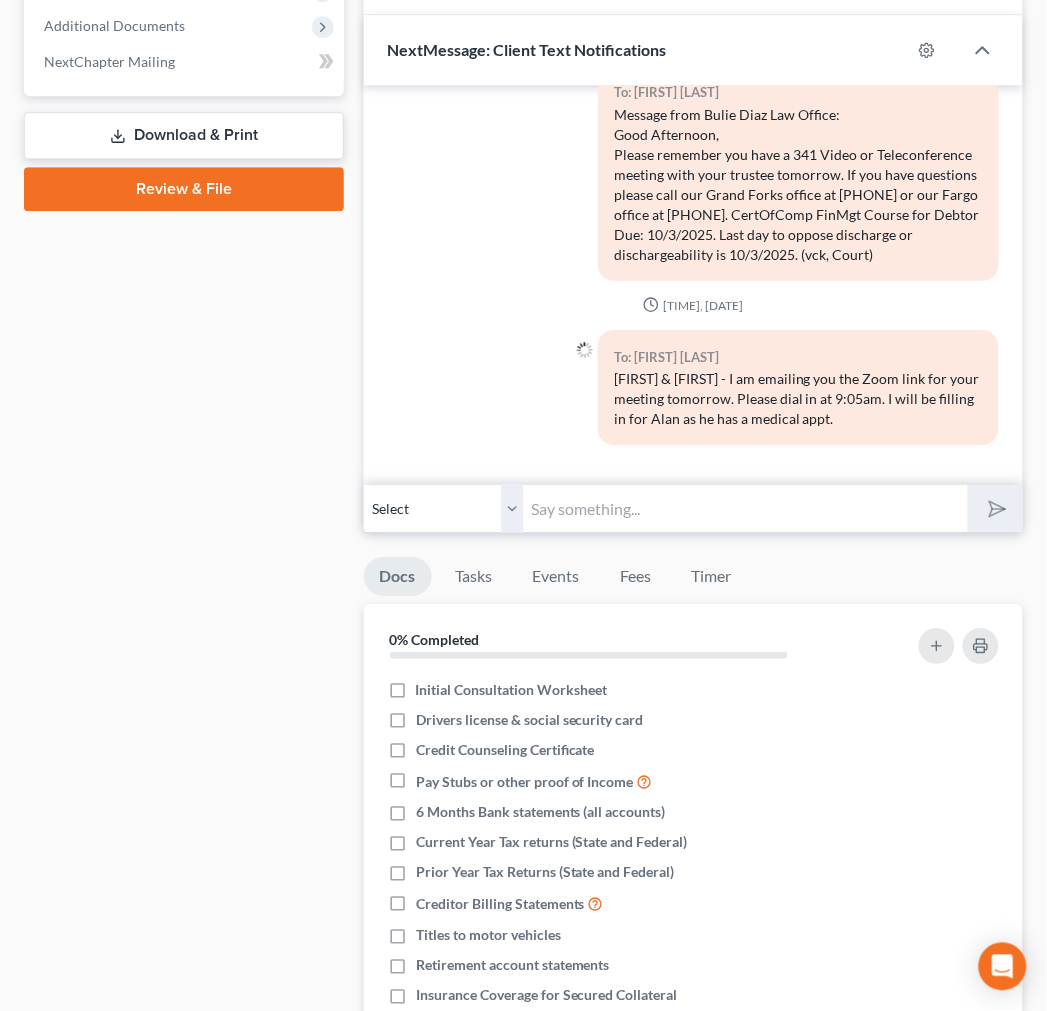 scroll, scrollTop: 3831, scrollLeft: 0, axis: vertical 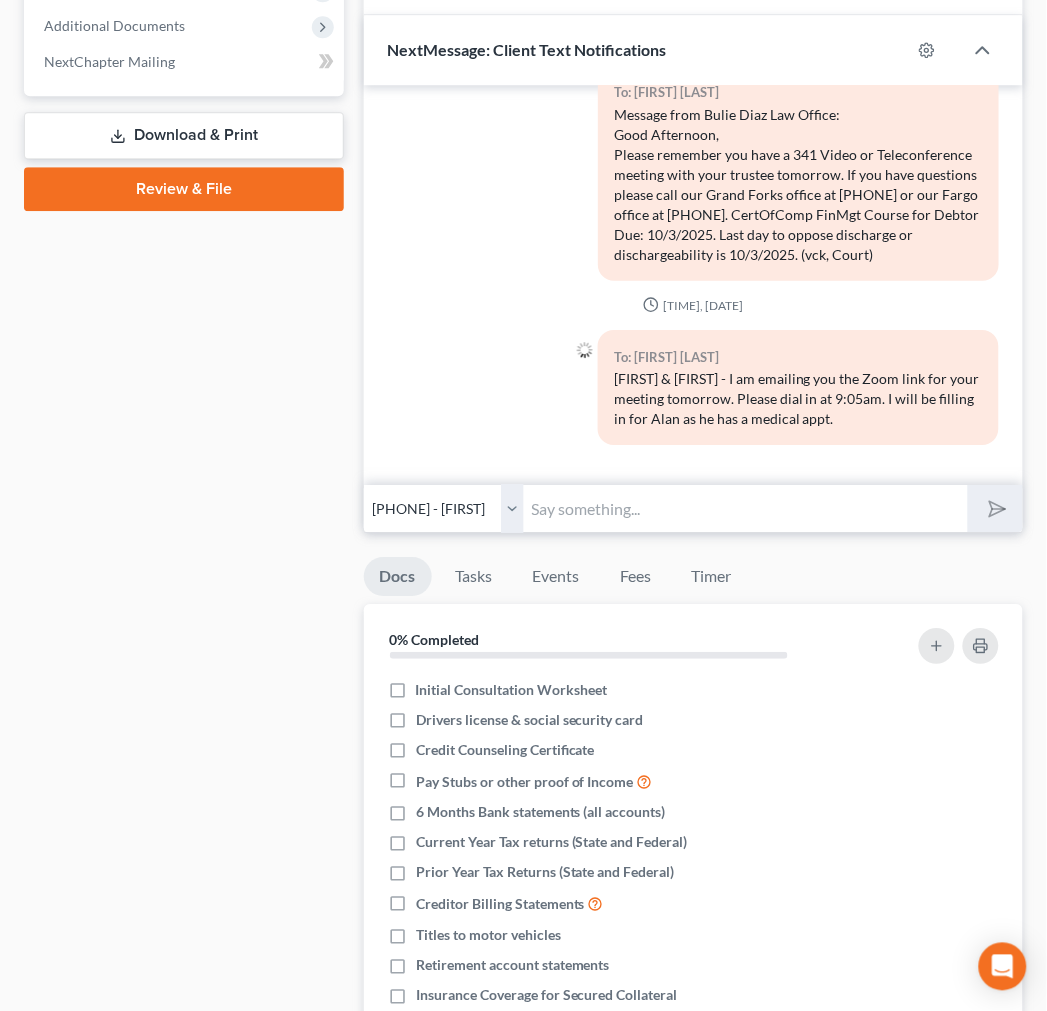 click on "Select [PHONE] - [FIRST] [LAST] [PHONE] - [FIRST] [LAST]" at bounding box center [444, 508] 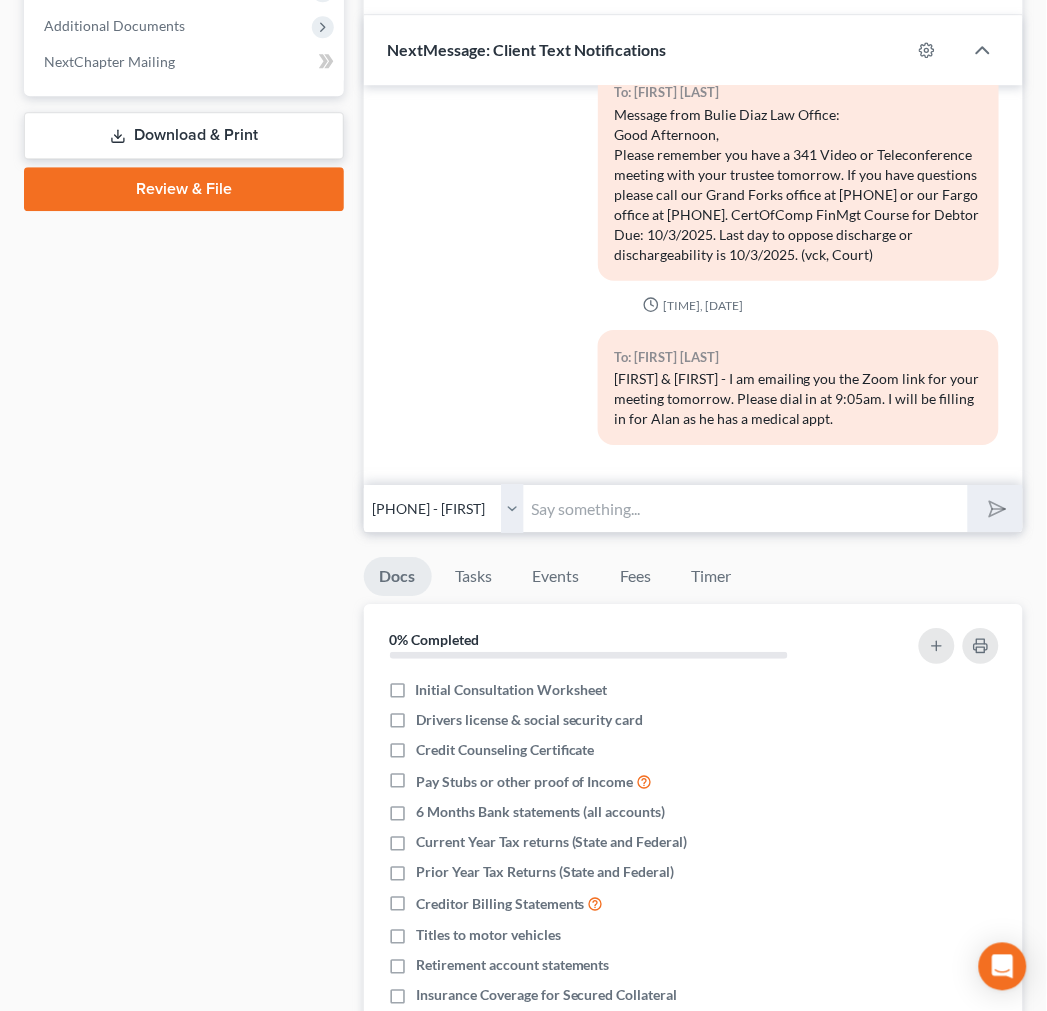 click on "Select [PHONE] - [FIRST] [LAST] [PHONE] - [FIRST] [LAST]" at bounding box center (444, 508) 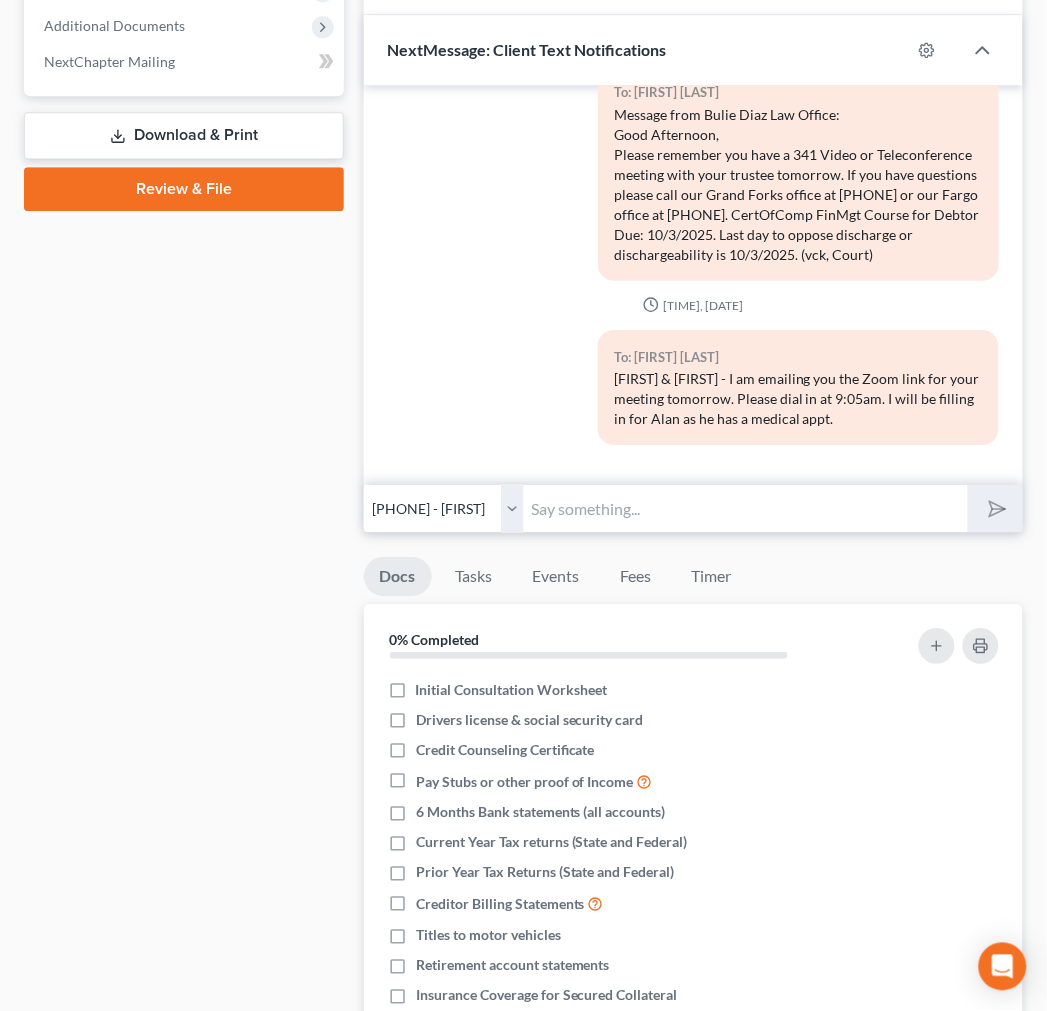 click at bounding box center [746, 508] 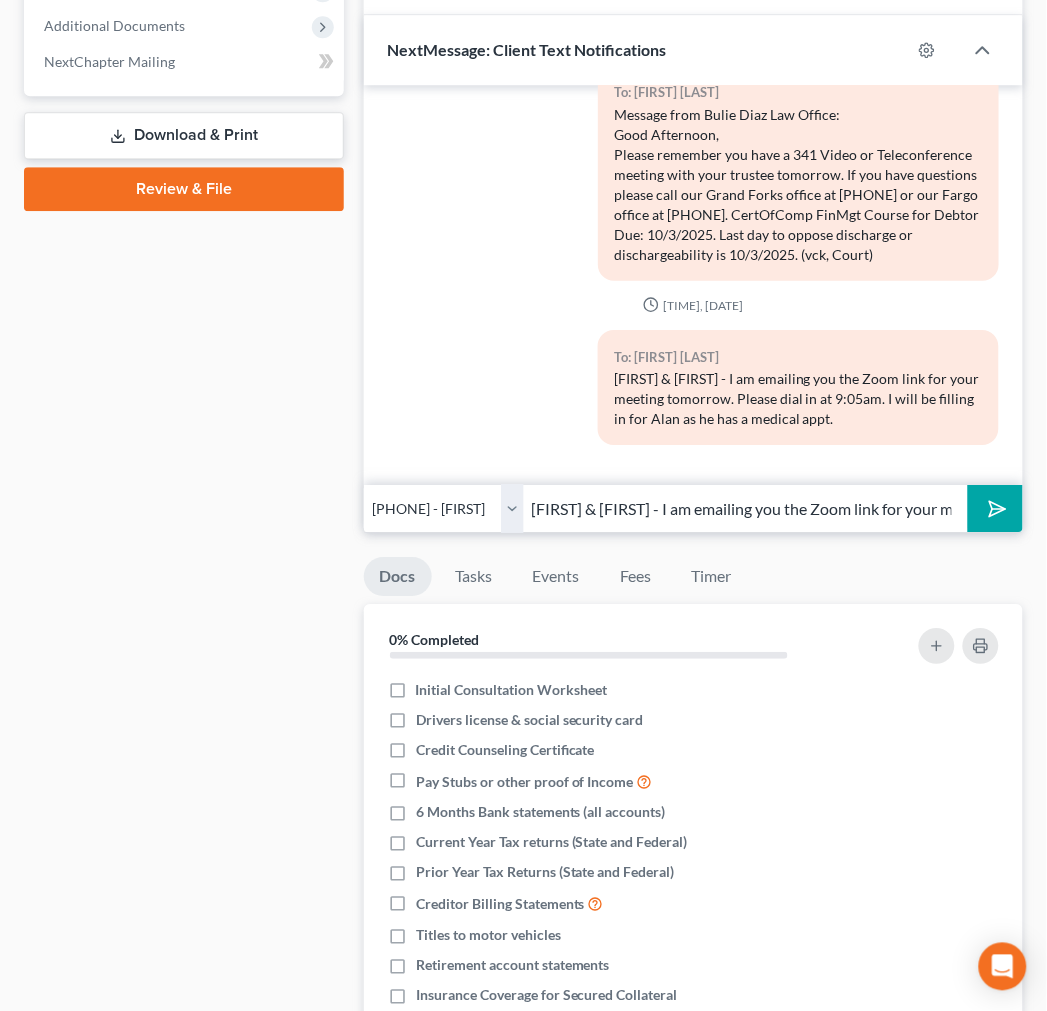 scroll, scrollTop: 0, scrollLeft: 961, axis: horizontal 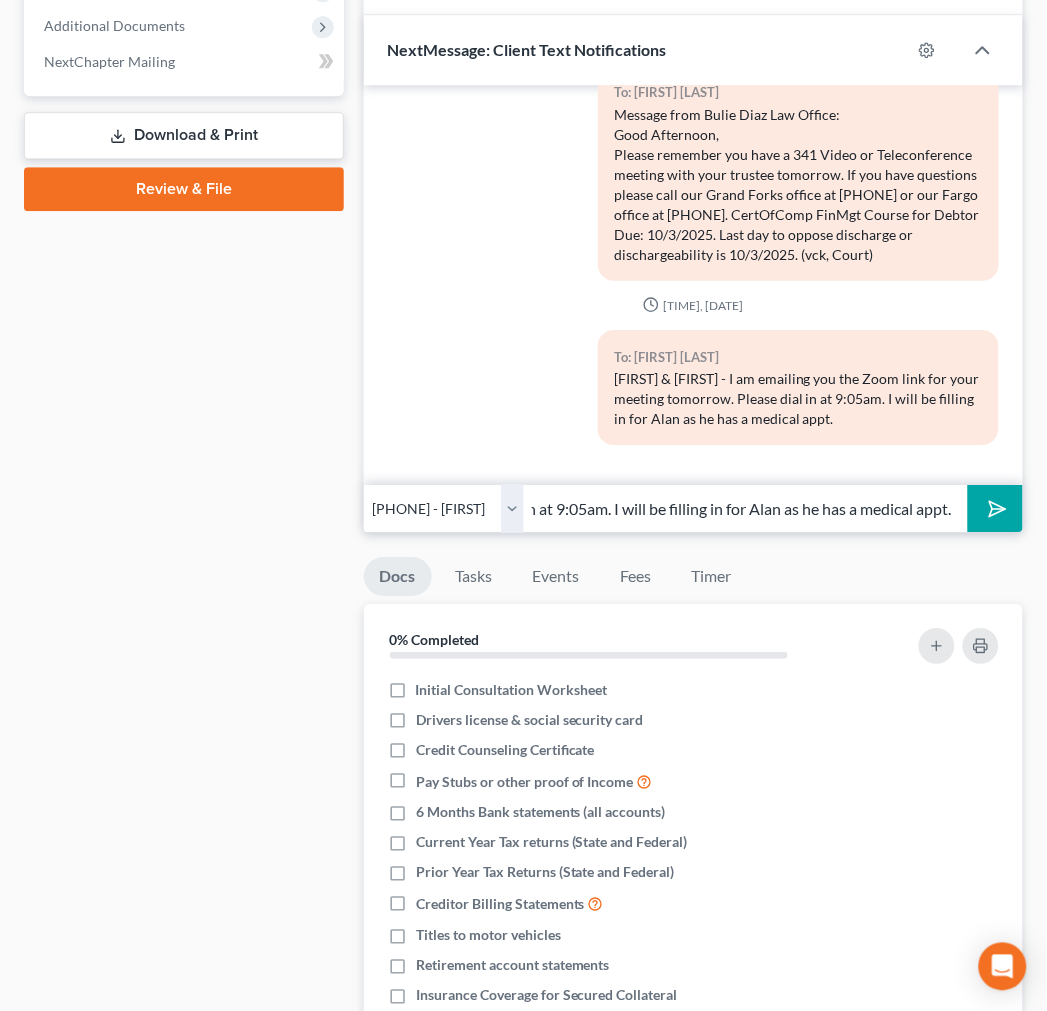 type on "[FIRST] & [FIRST] - I am emailing you the Zoom link for your meeting tomorrow. Please dial in at 9:05am. I will be filling in for Alan as he has a medical appt." 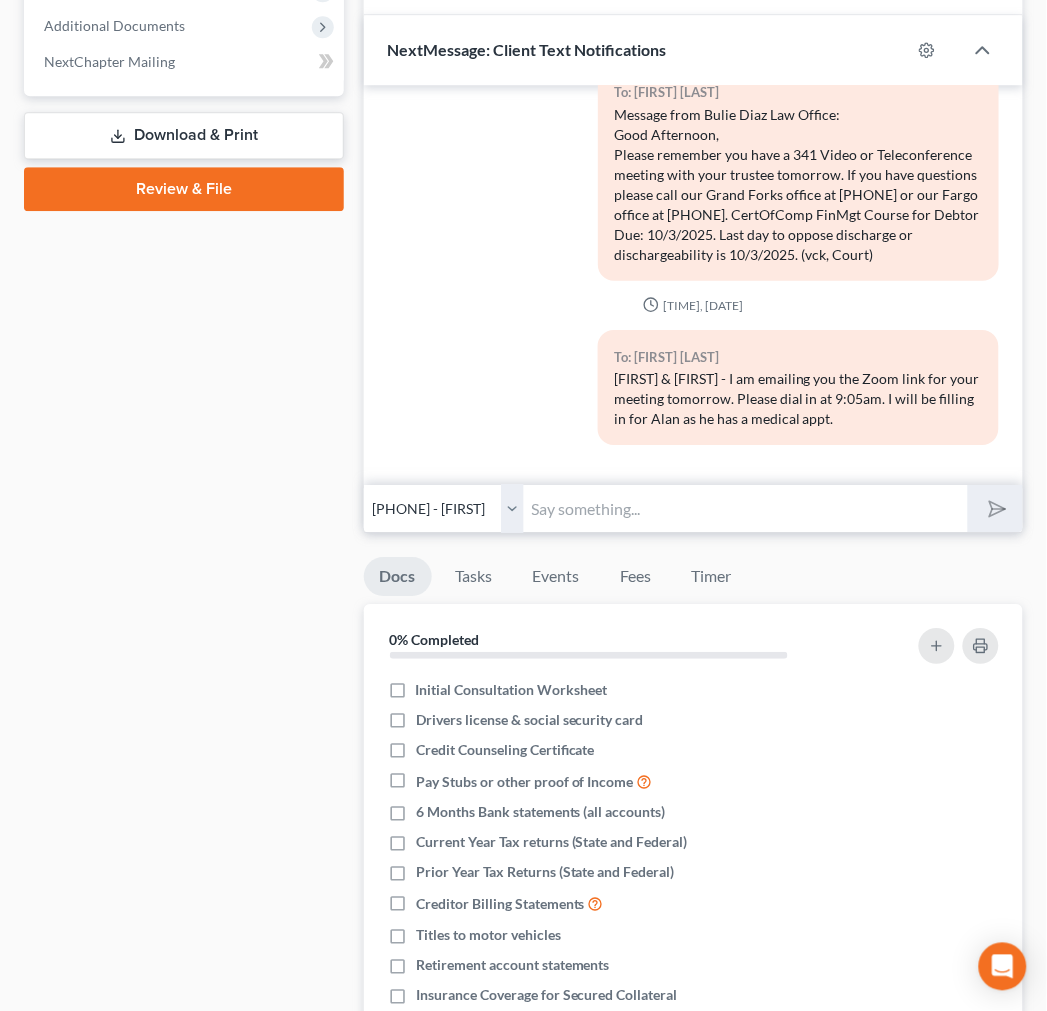 scroll, scrollTop: 0, scrollLeft: 0, axis: both 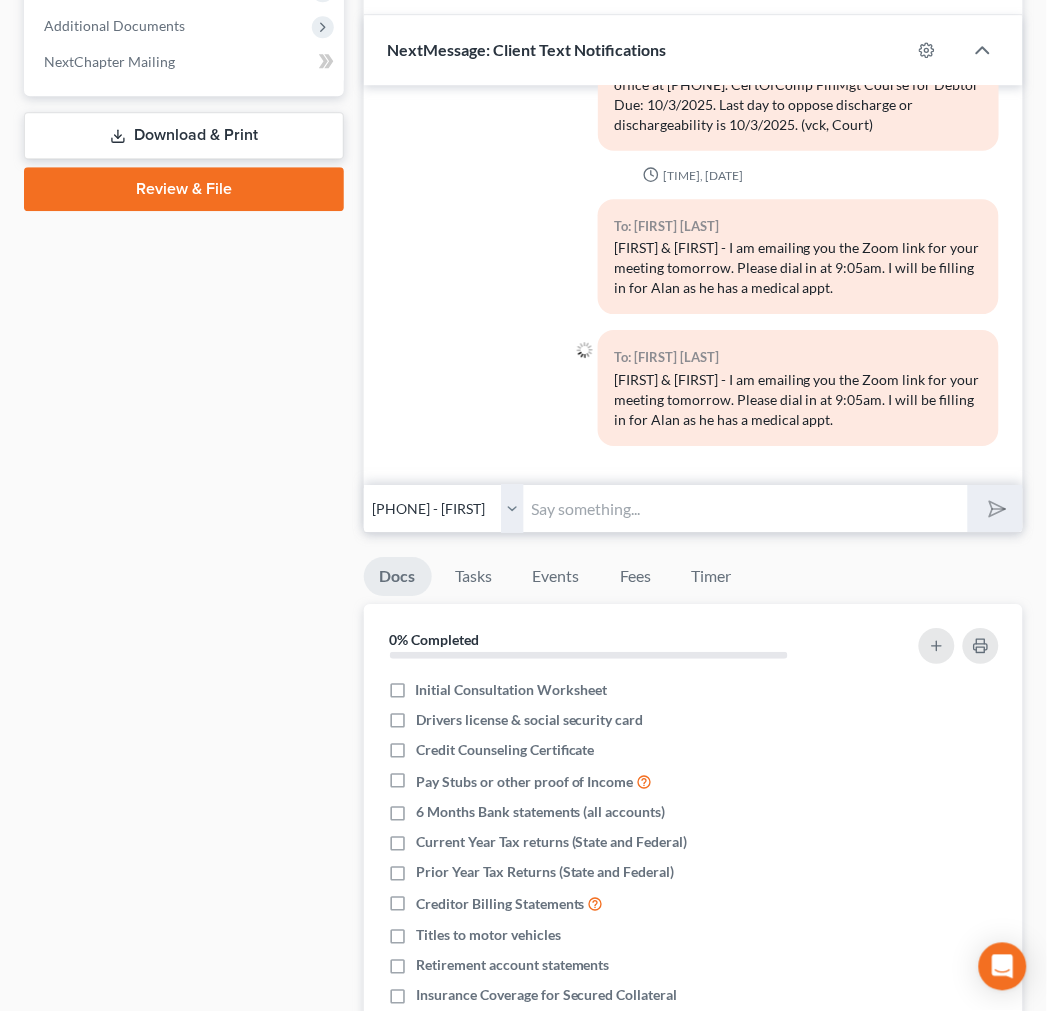 type on "S" 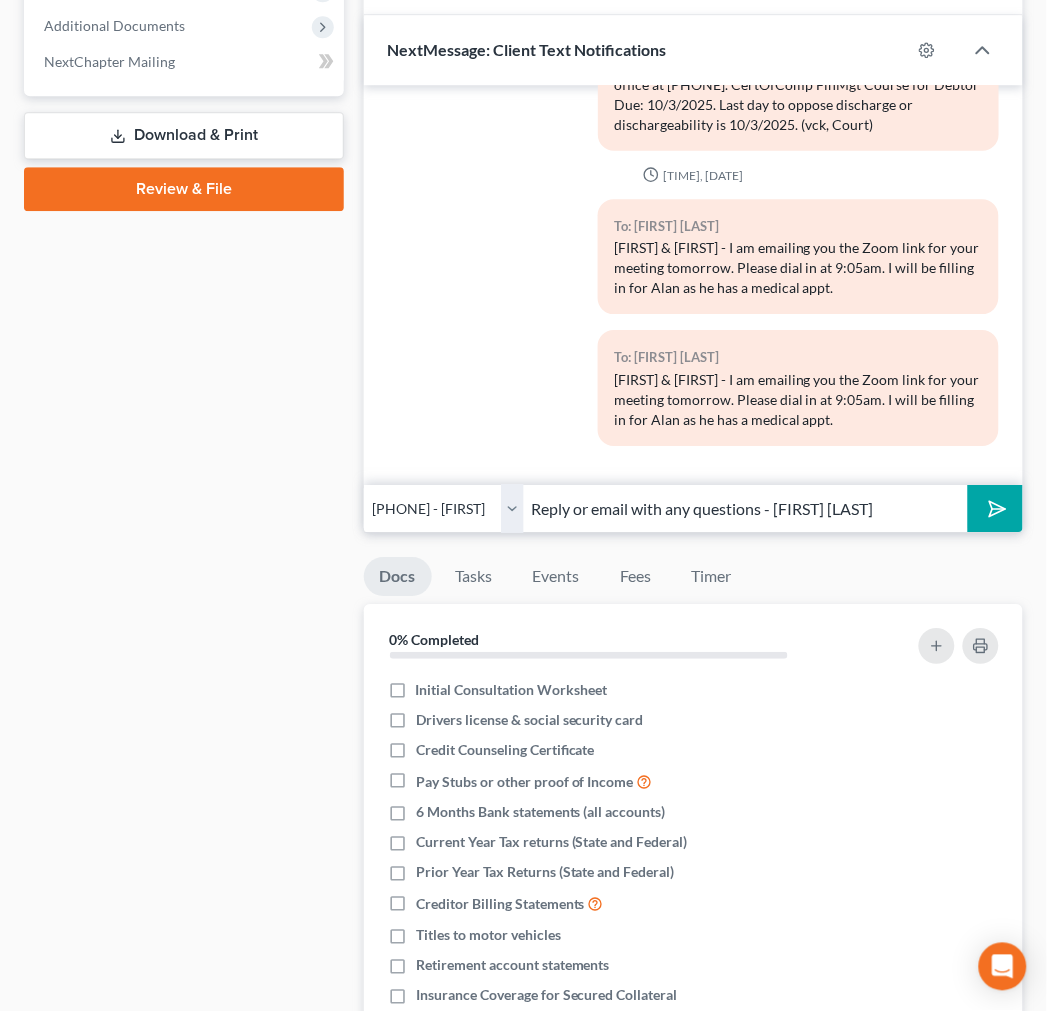 scroll, scrollTop: 0, scrollLeft: 30, axis: horizontal 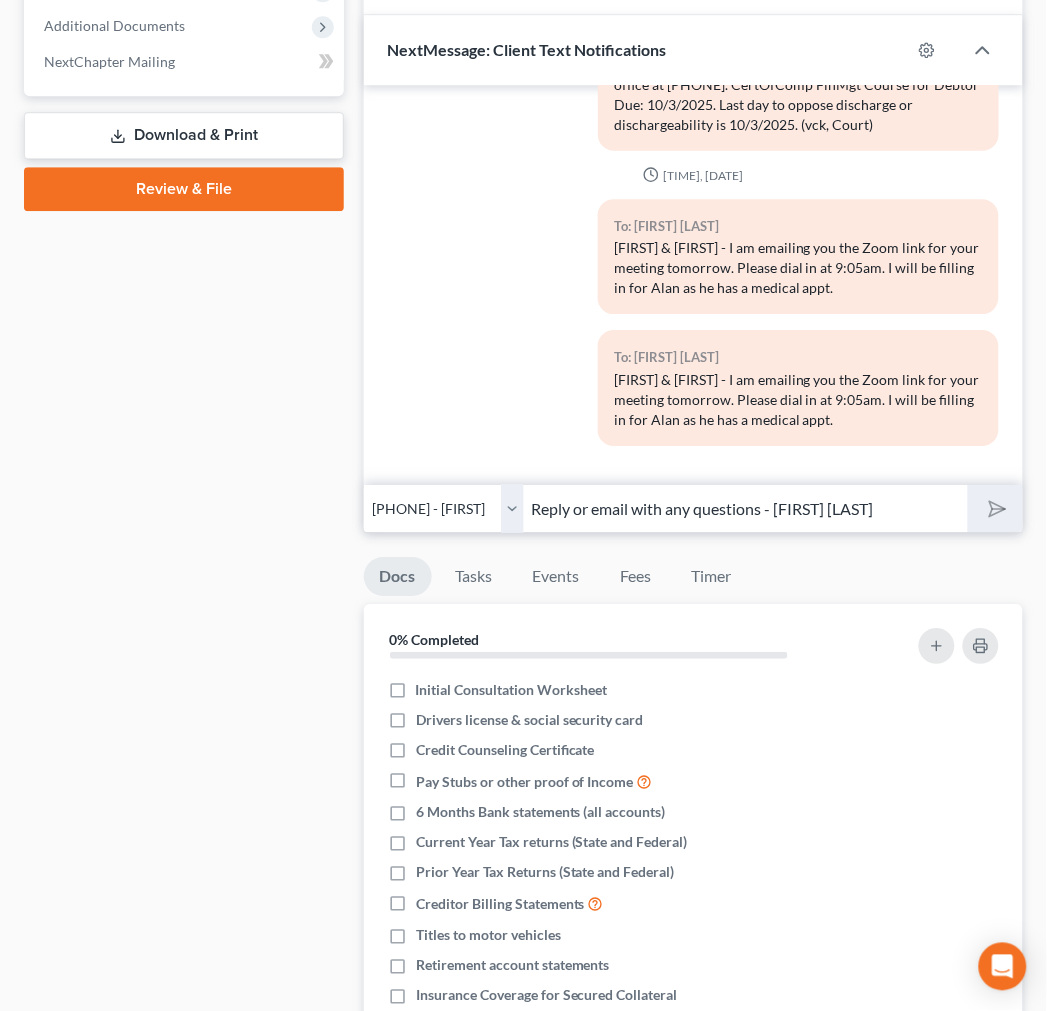 type 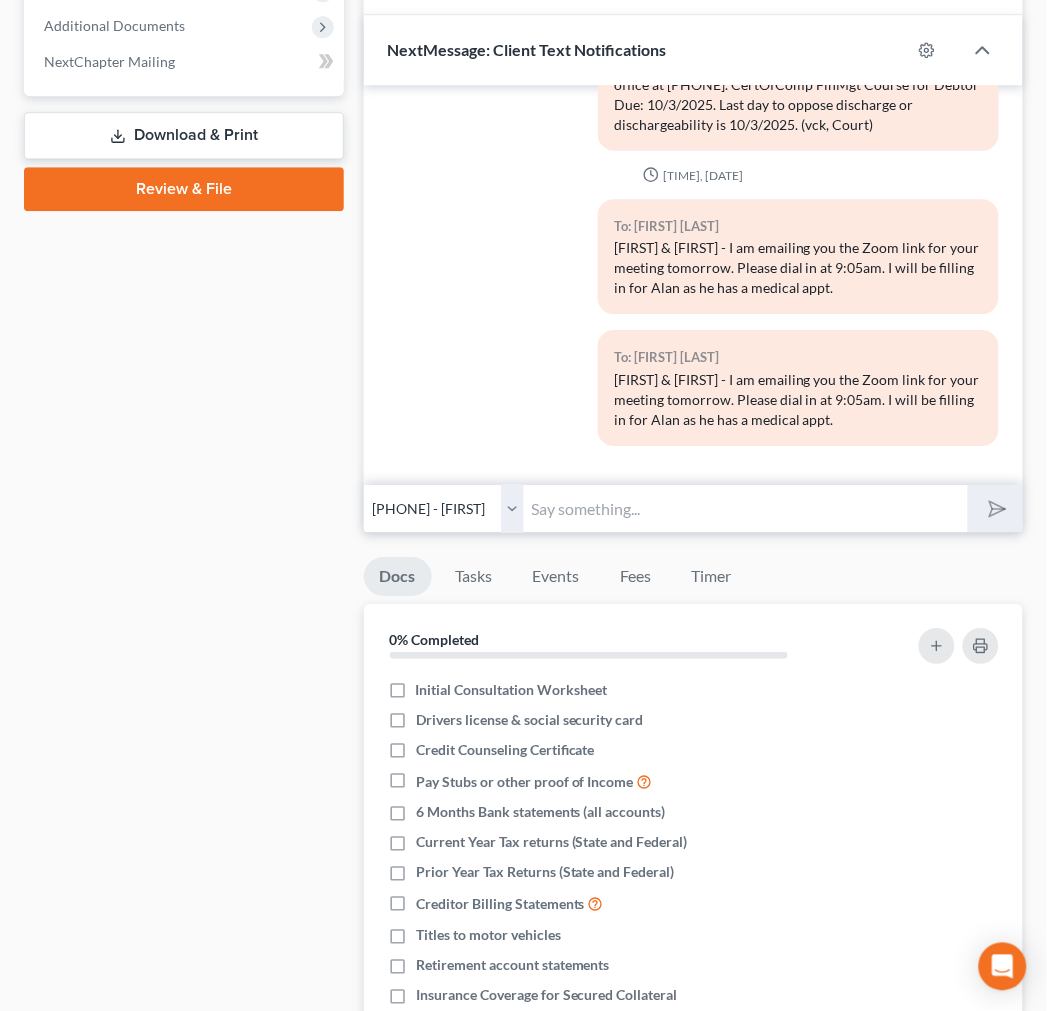 scroll, scrollTop: 0, scrollLeft: 0, axis: both 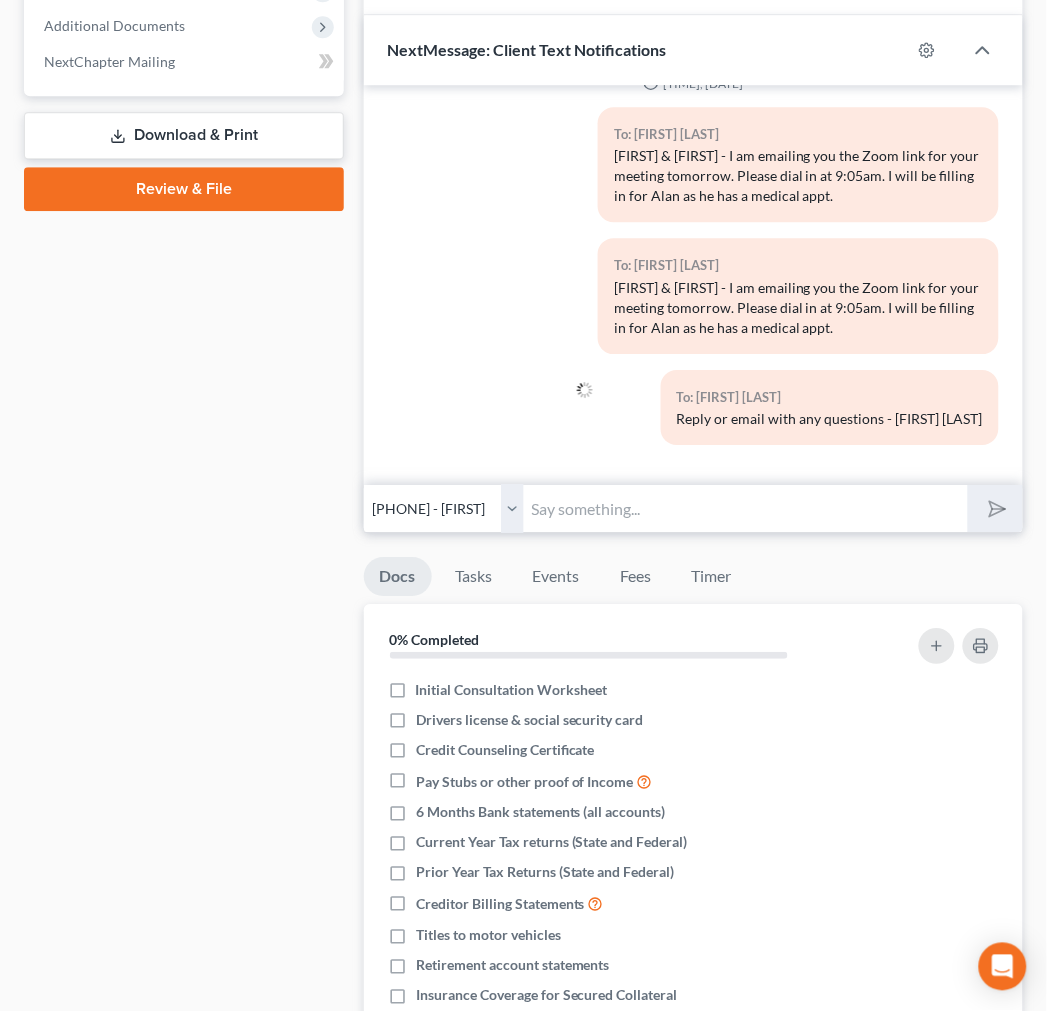 click on "Select [PHONE] - [FIRST] [LAST] [PHONE] - [FIRST] [LAST]" at bounding box center (444, 508) 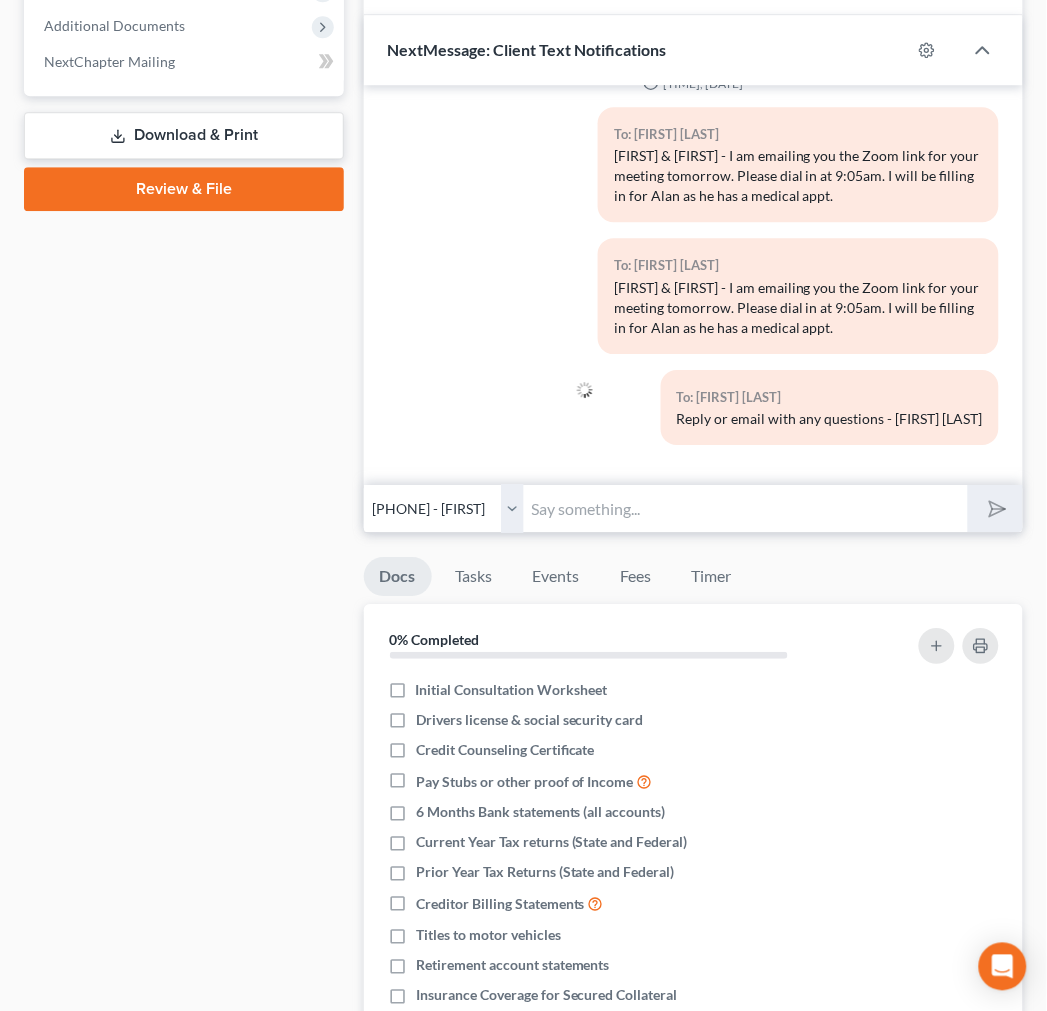 click on "Select [PHONE] - [FIRST] [LAST] [PHONE] - [FIRST] [LAST]" at bounding box center [444, 508] 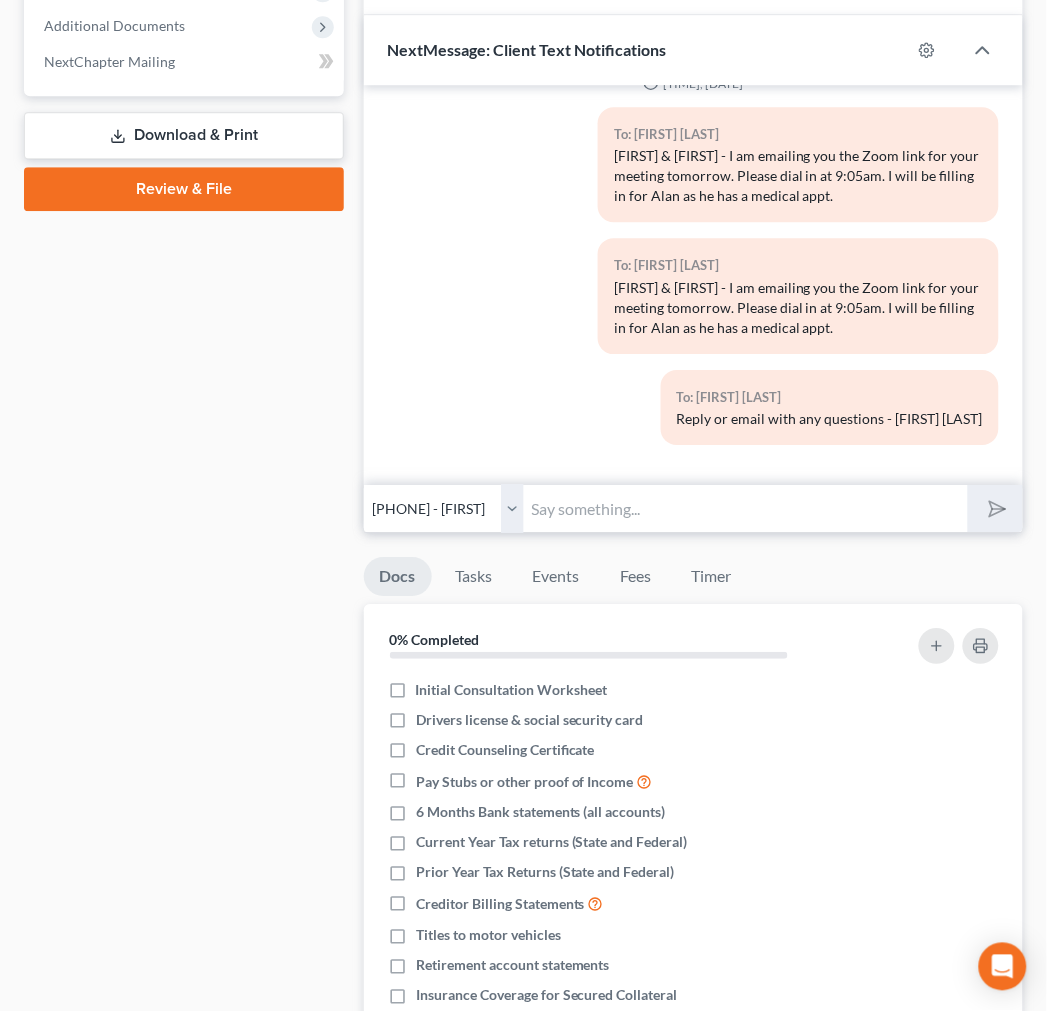 click at bounding box center (746, 508) 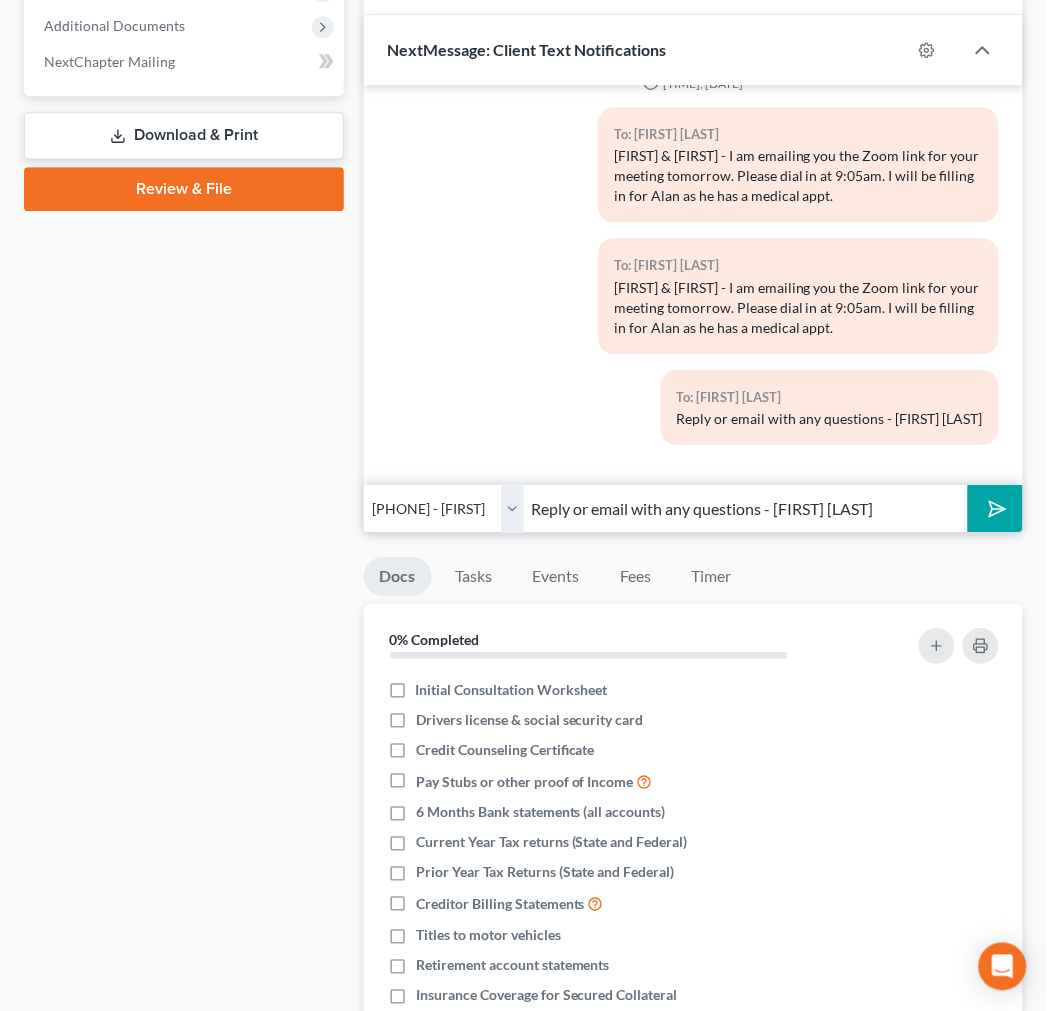 scroll, scrollTop: 0, scrollLeft: 30, axis: horizontal 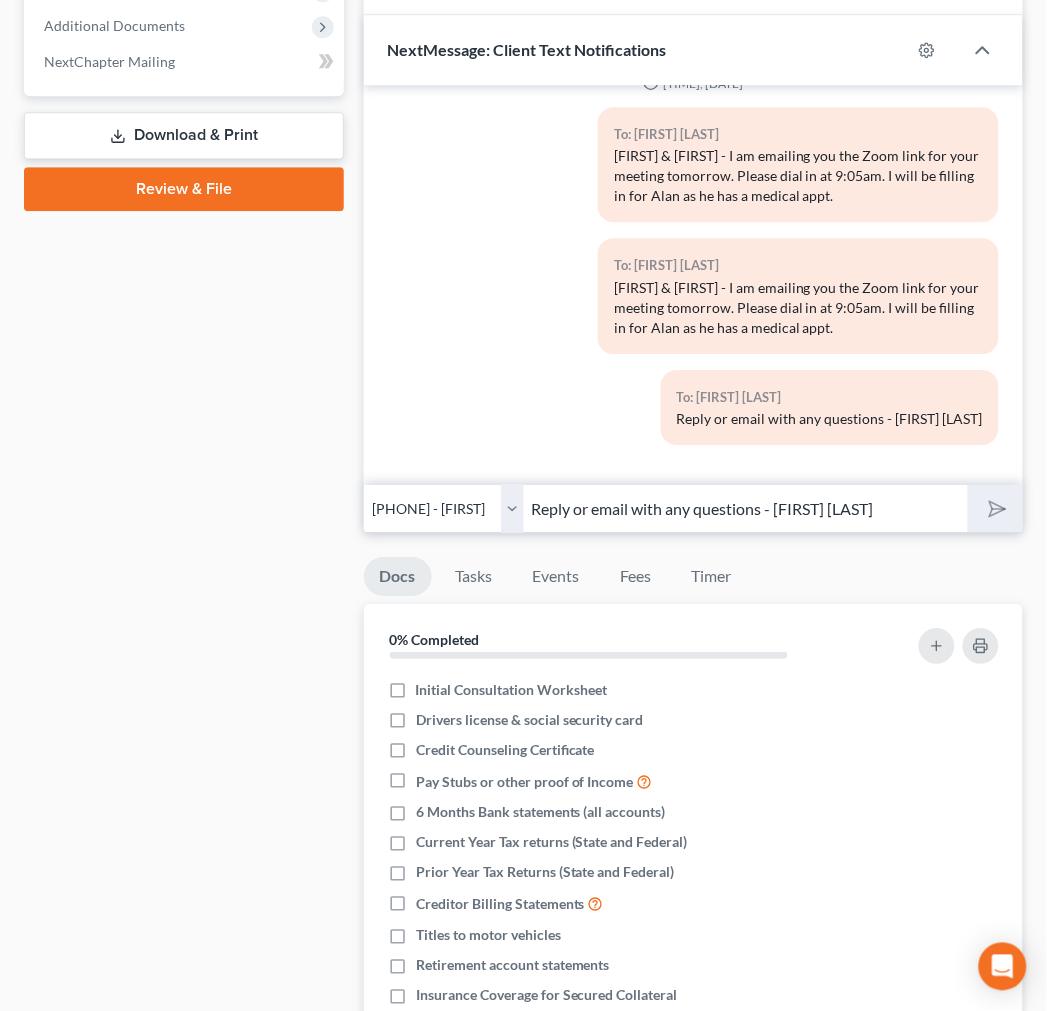 type 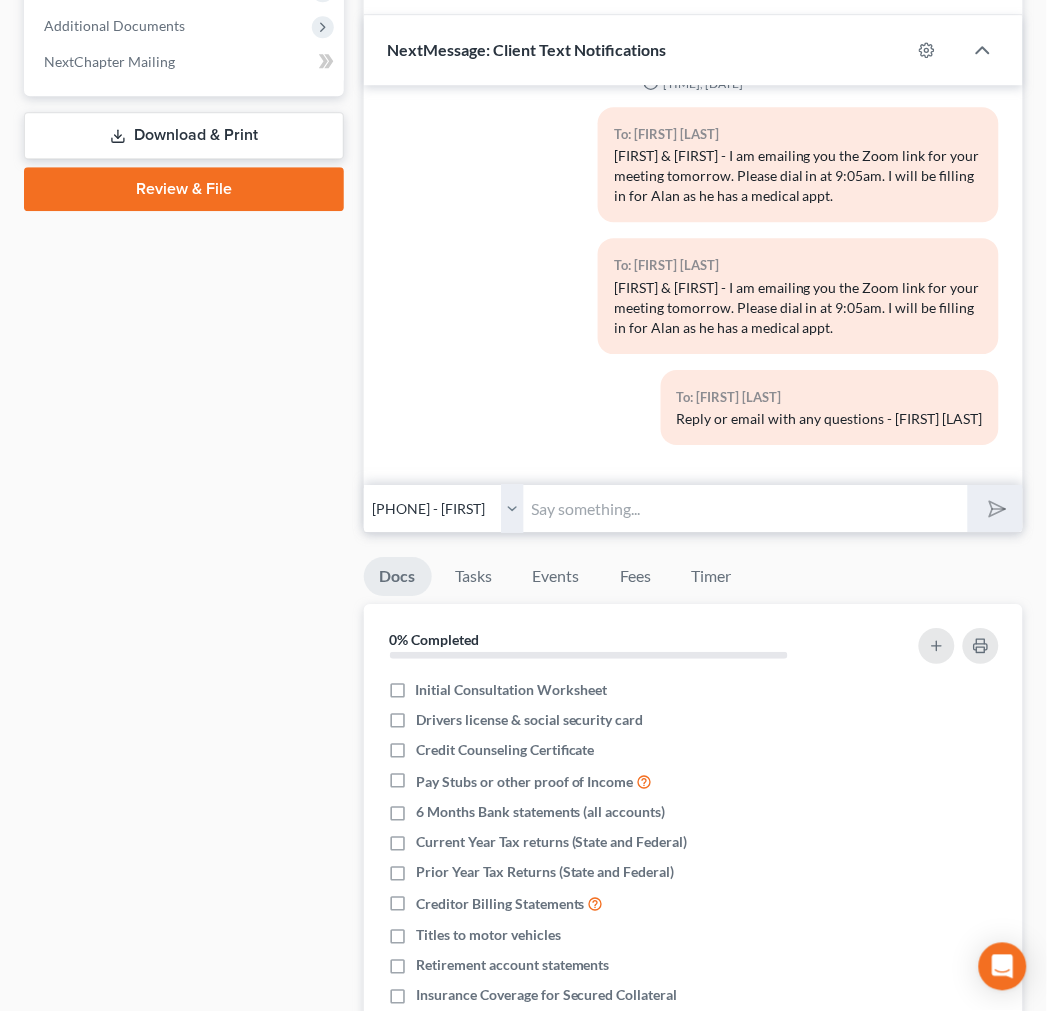 scroll, scrollTop: 0, scrollLeft: 0, axis: both 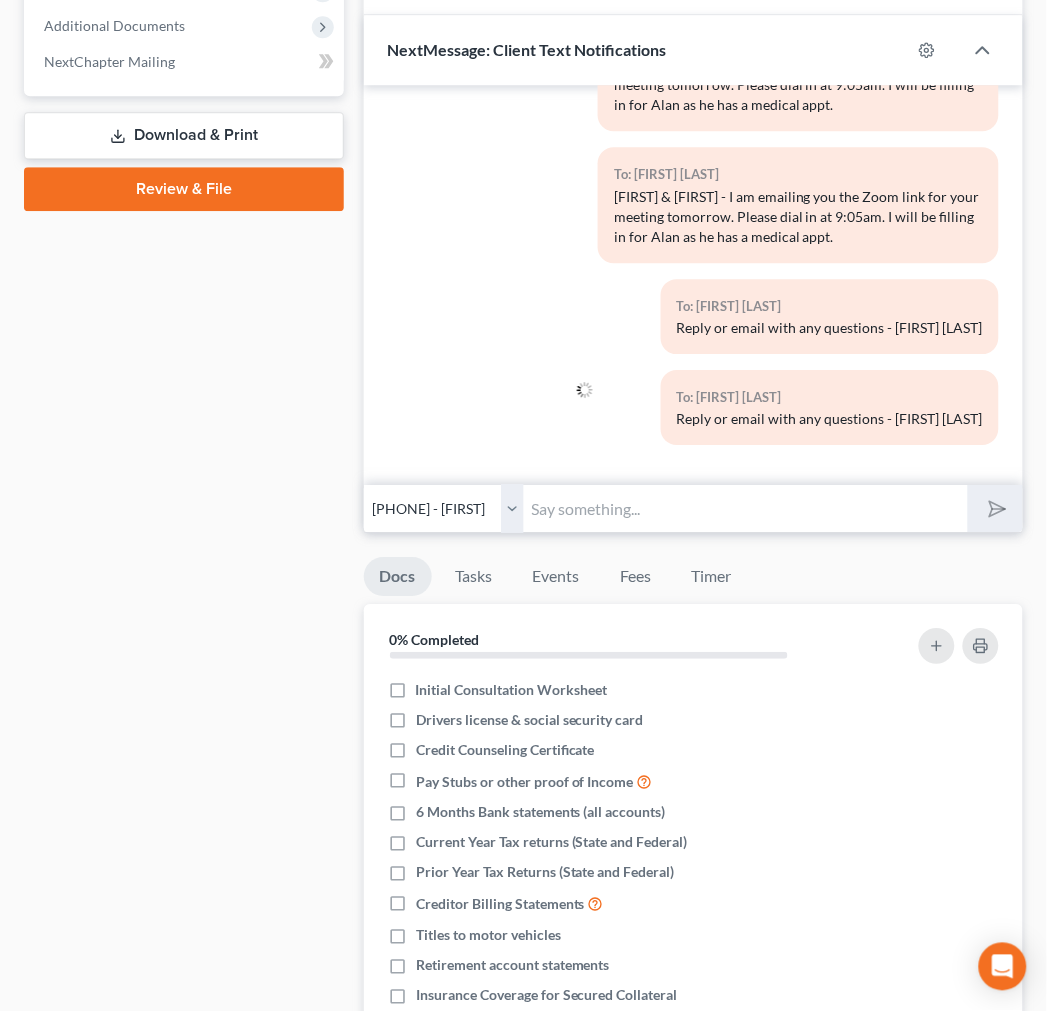 click on "Case Dashboard
Payments
Invoices
Payments
Payments
Credit Report
Client Profile" at bounding box center (184, 307) 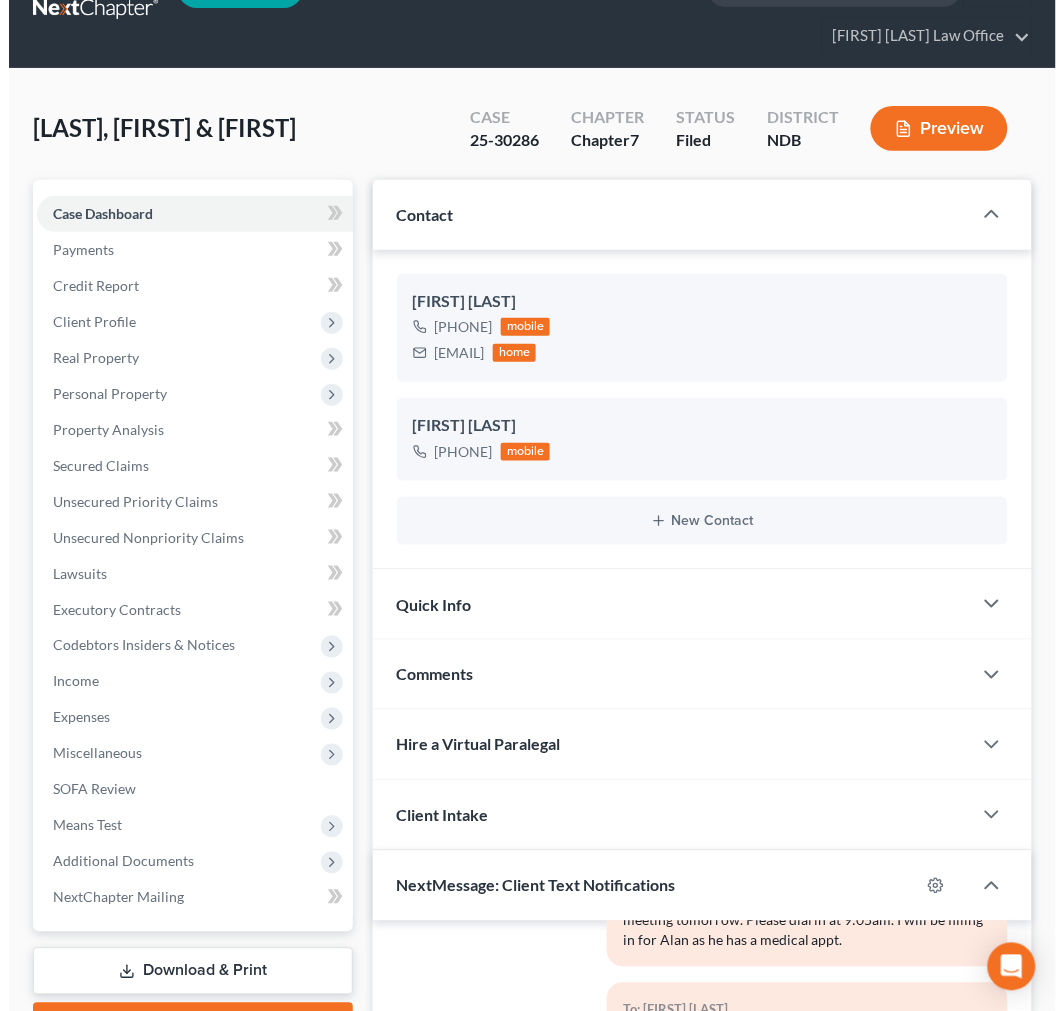 scroll, scrollTop: 0, scrollLeft: 0, axis: both 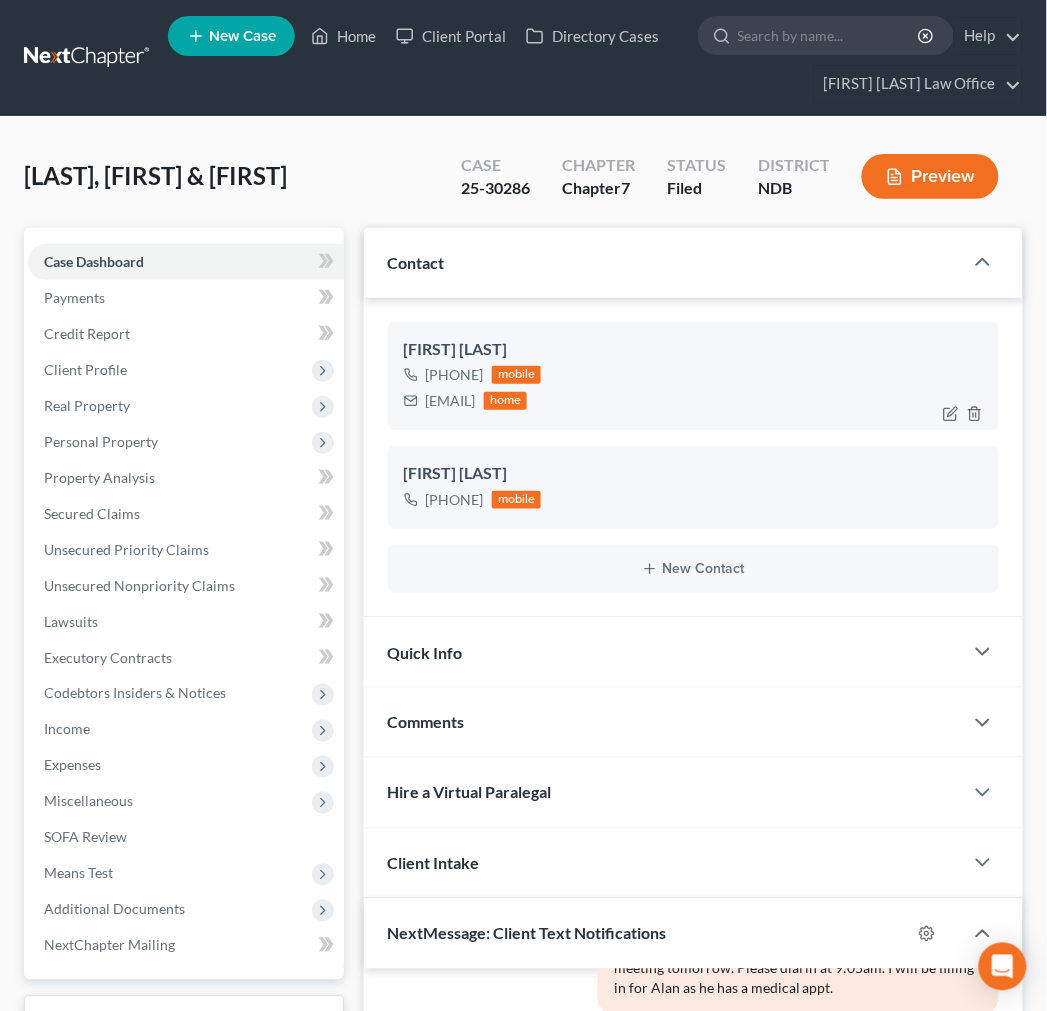 drag, startPoint x: 638, startPoint y: 546, endPoint x: 417, endPoint y: 571, distance: 222.40953 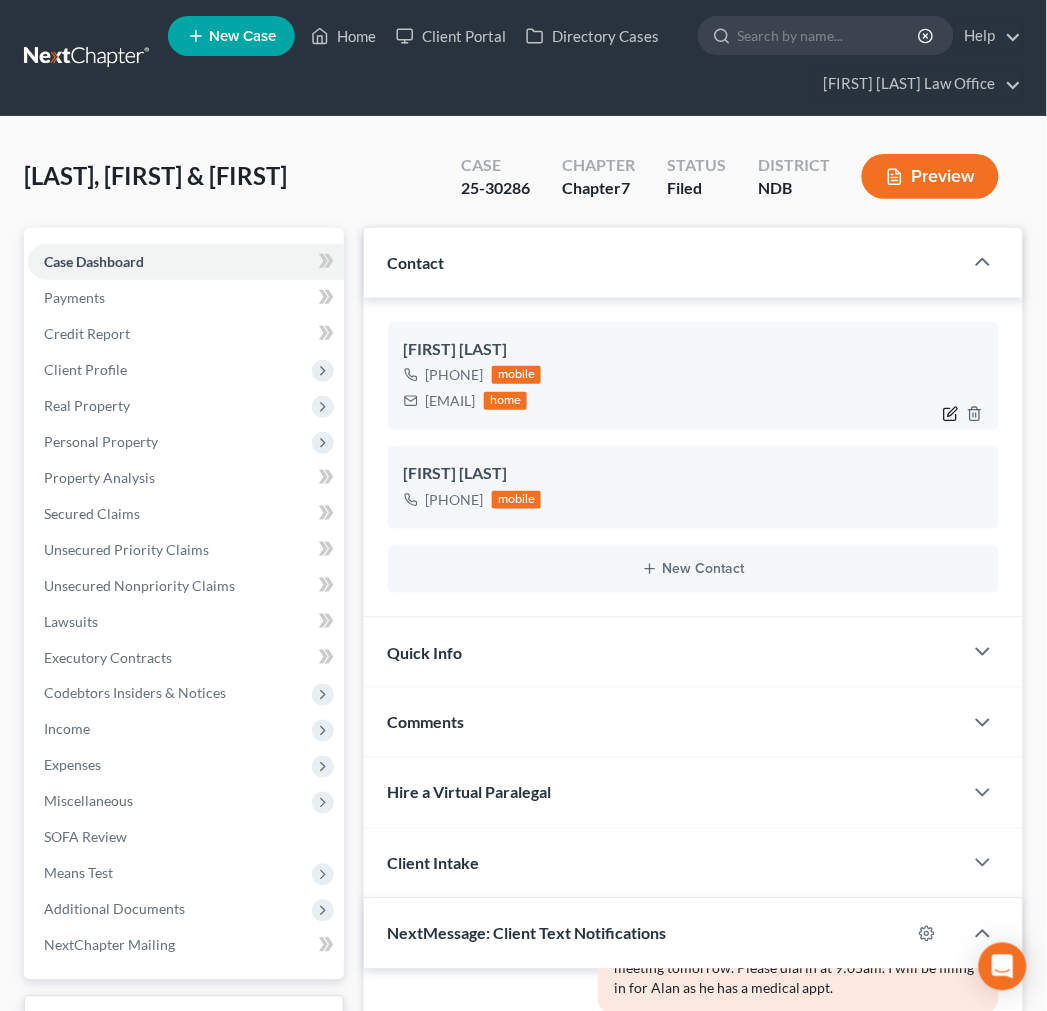 click 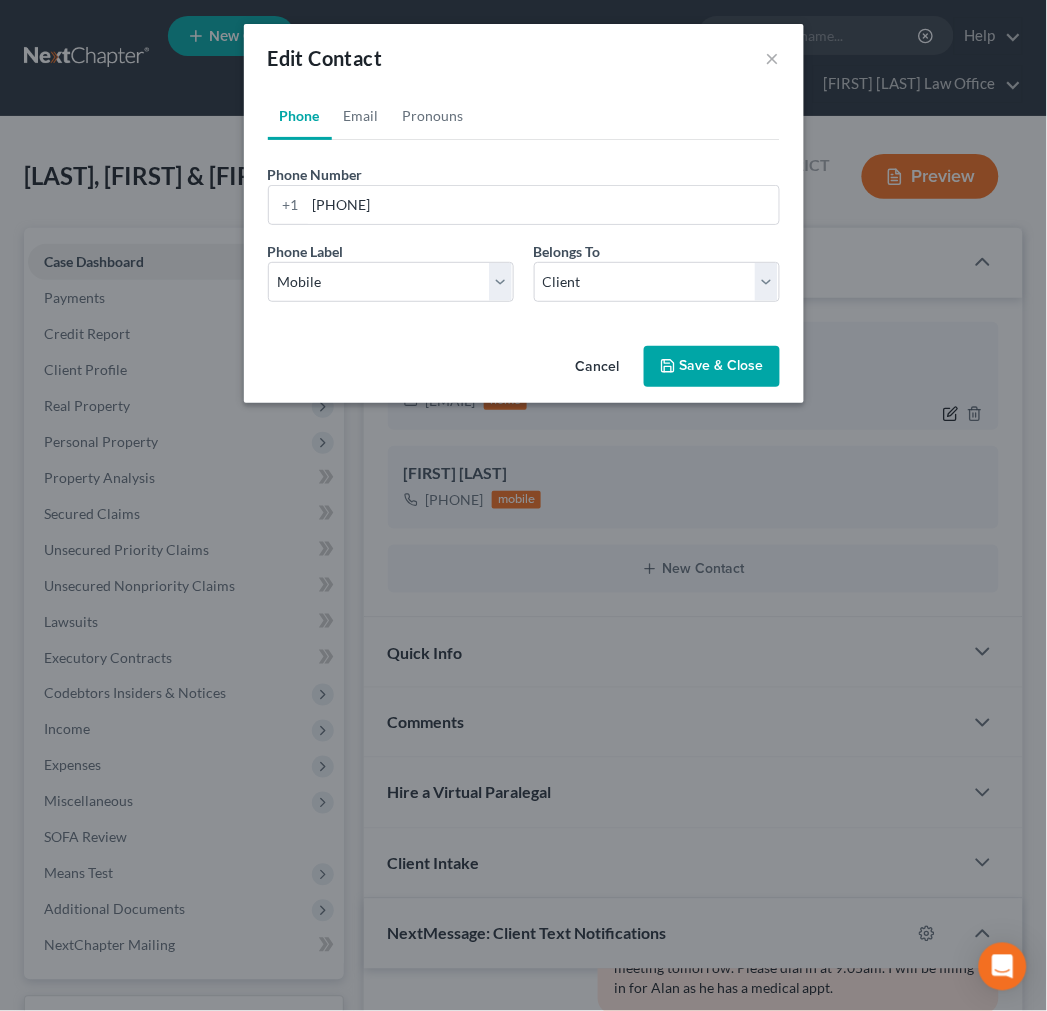 scroll, scrollTop: 4248, scrollLeft: 0, axis: vertical 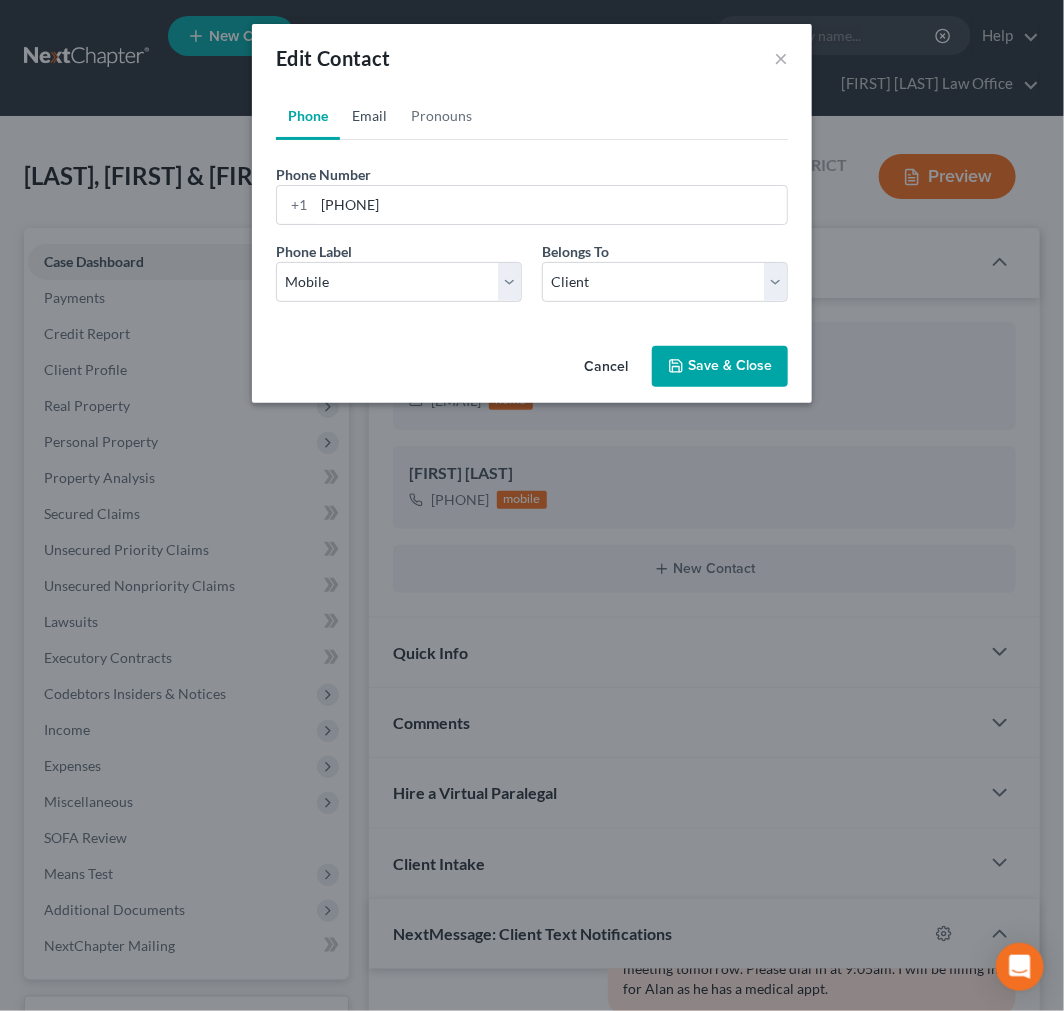 click on "Email" at bounding box center [369, 116] 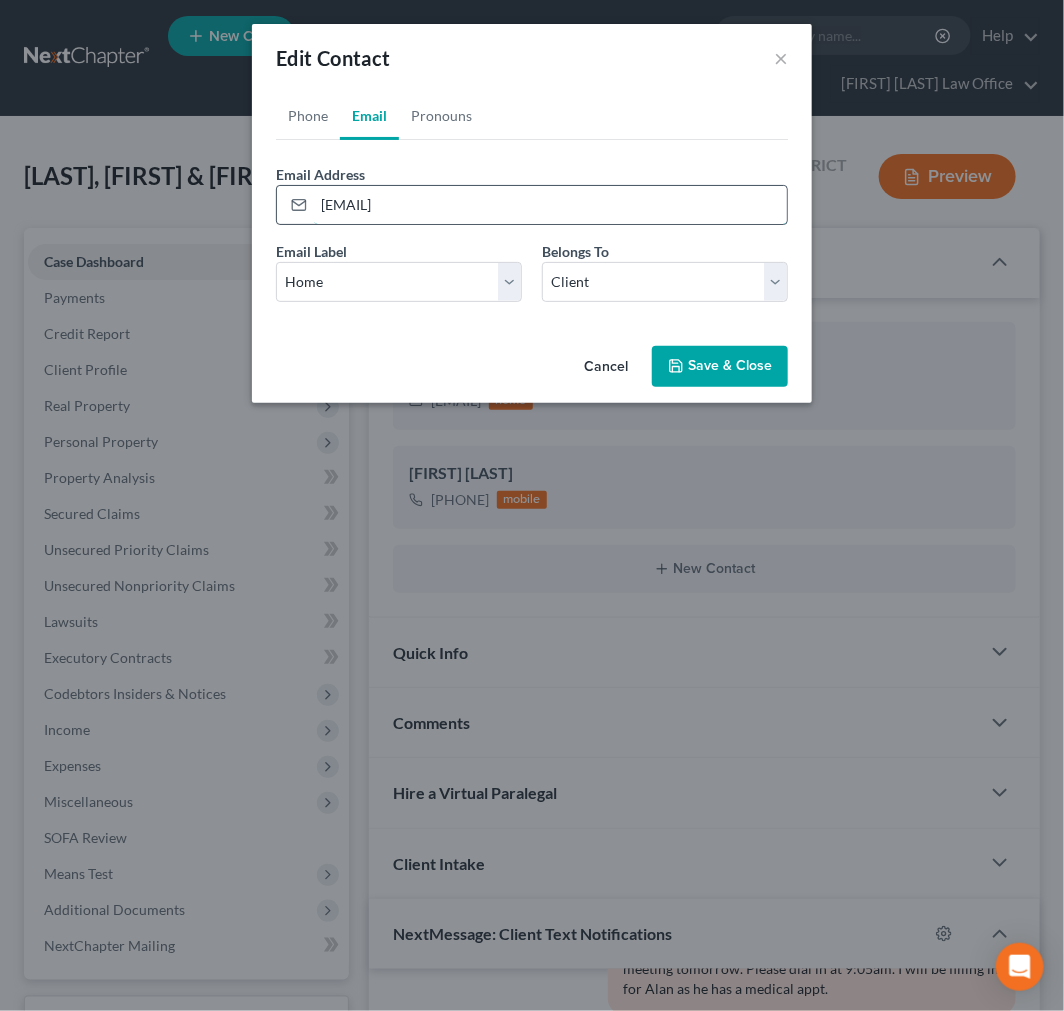 click on "[EMAIL]" at bounding box center (550, 205) 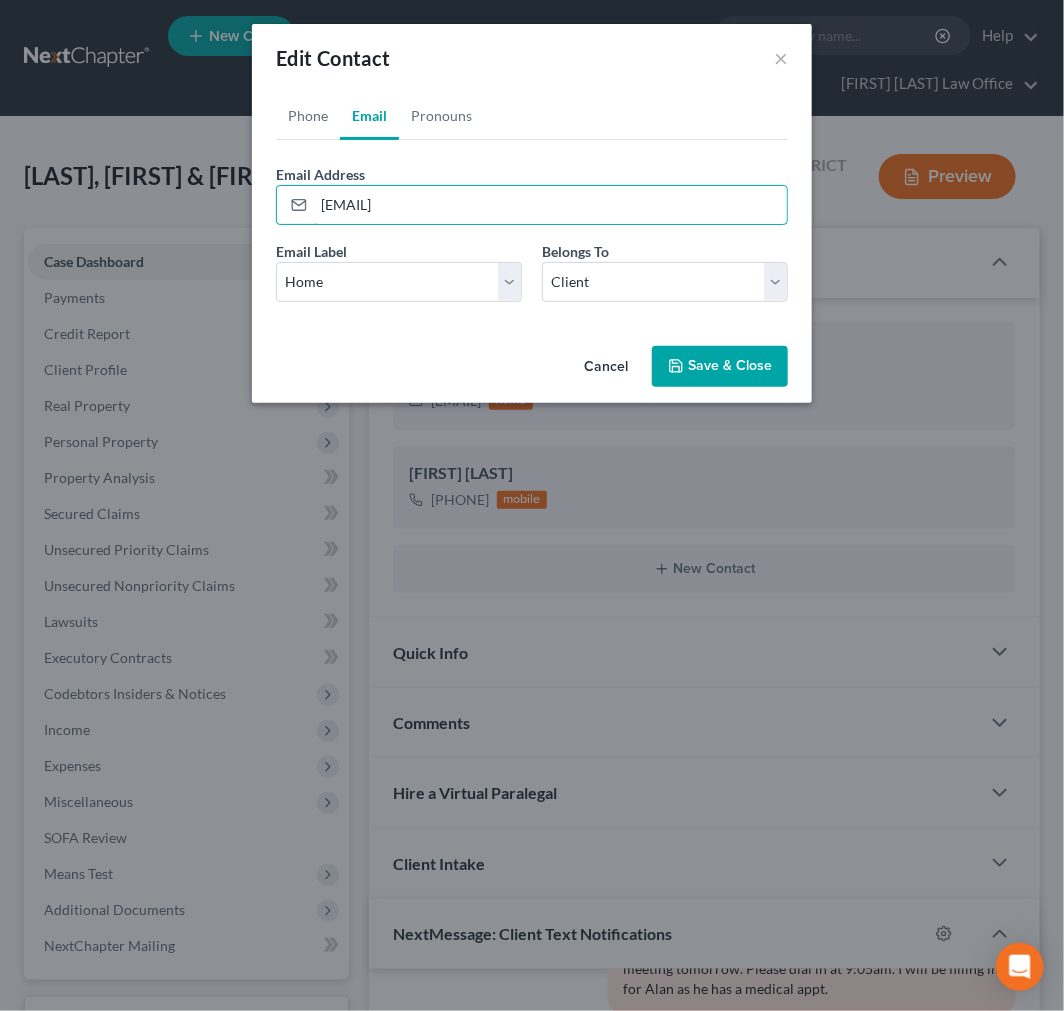 type on "[EMAIL]" 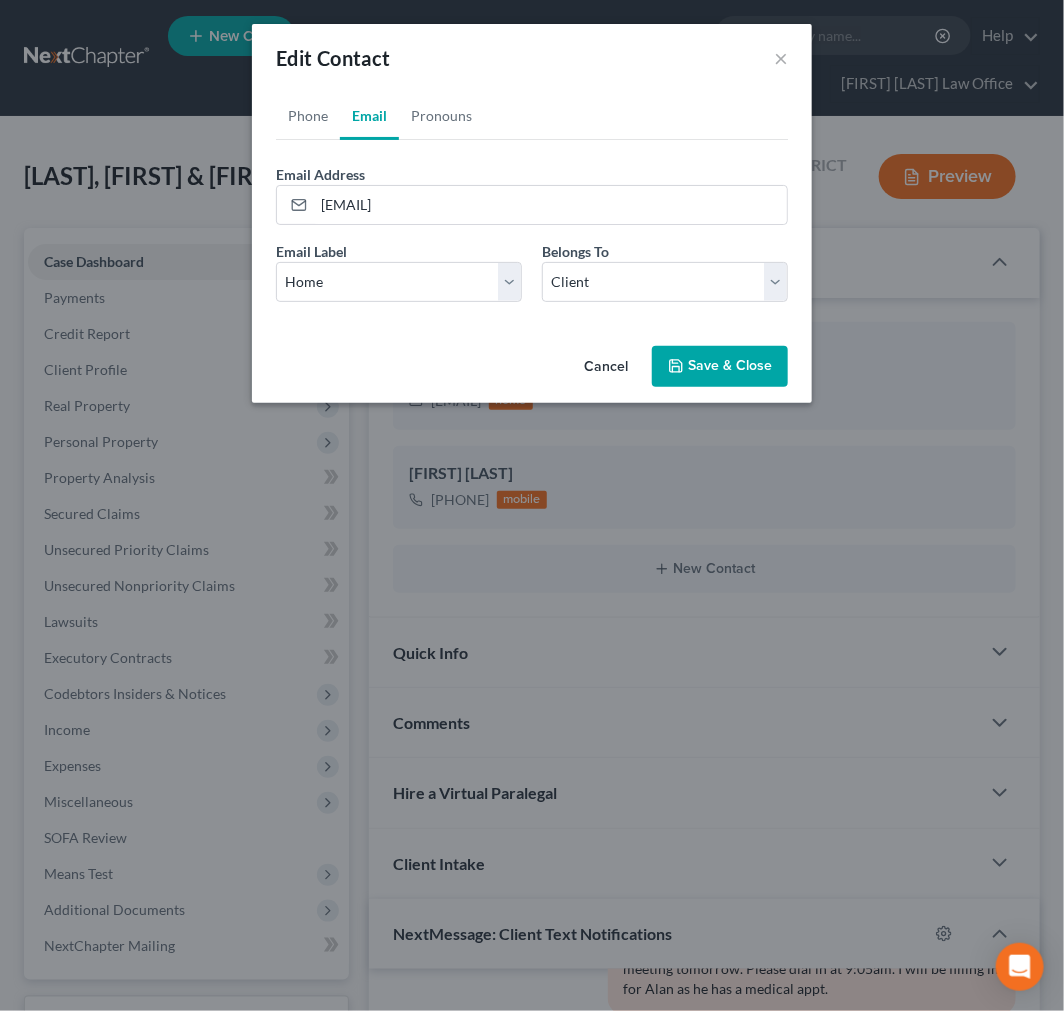 click on "Save & Close" at bounding box center (720, 367) 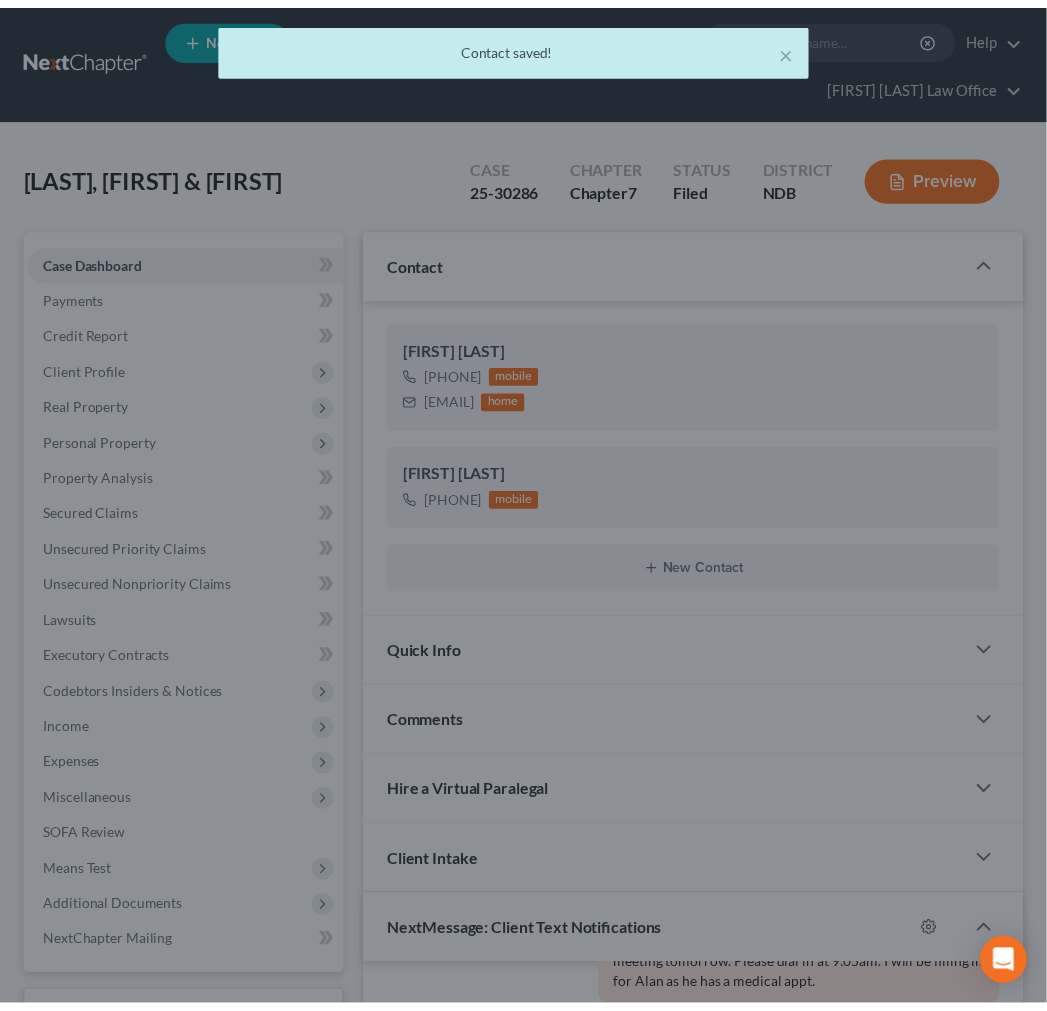 scroll, scrollTop: 4298, scrollLeft: 0, axis: vertical 